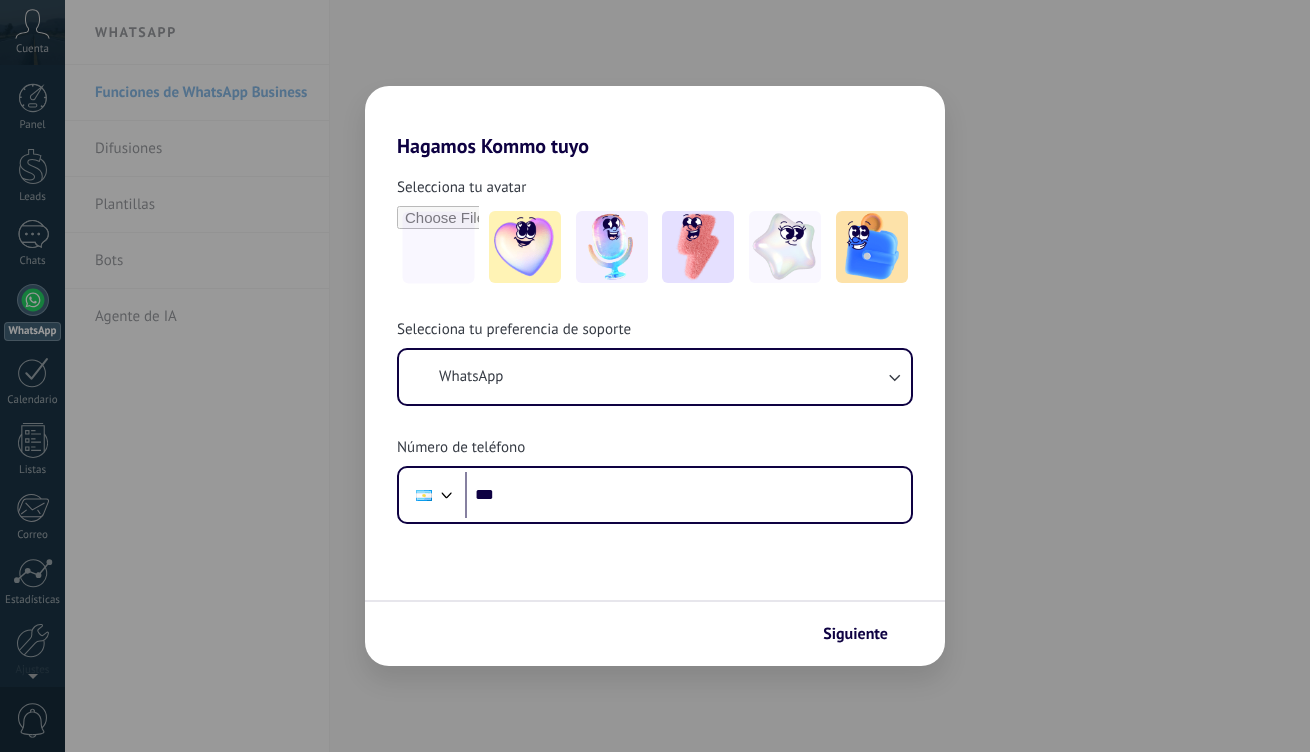 scroll, scrollTop: 0, scrollLeft: 0, axis: both 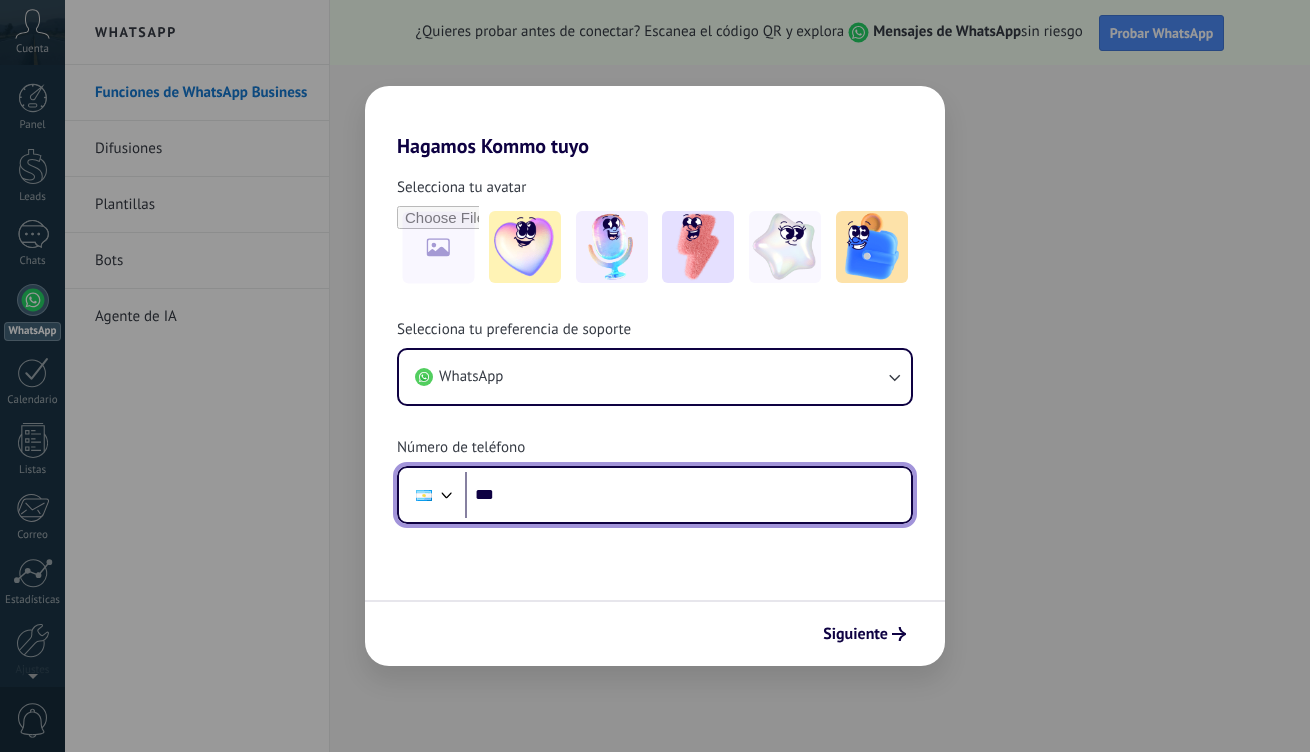 click on "***" at bounding box center (688, 495) 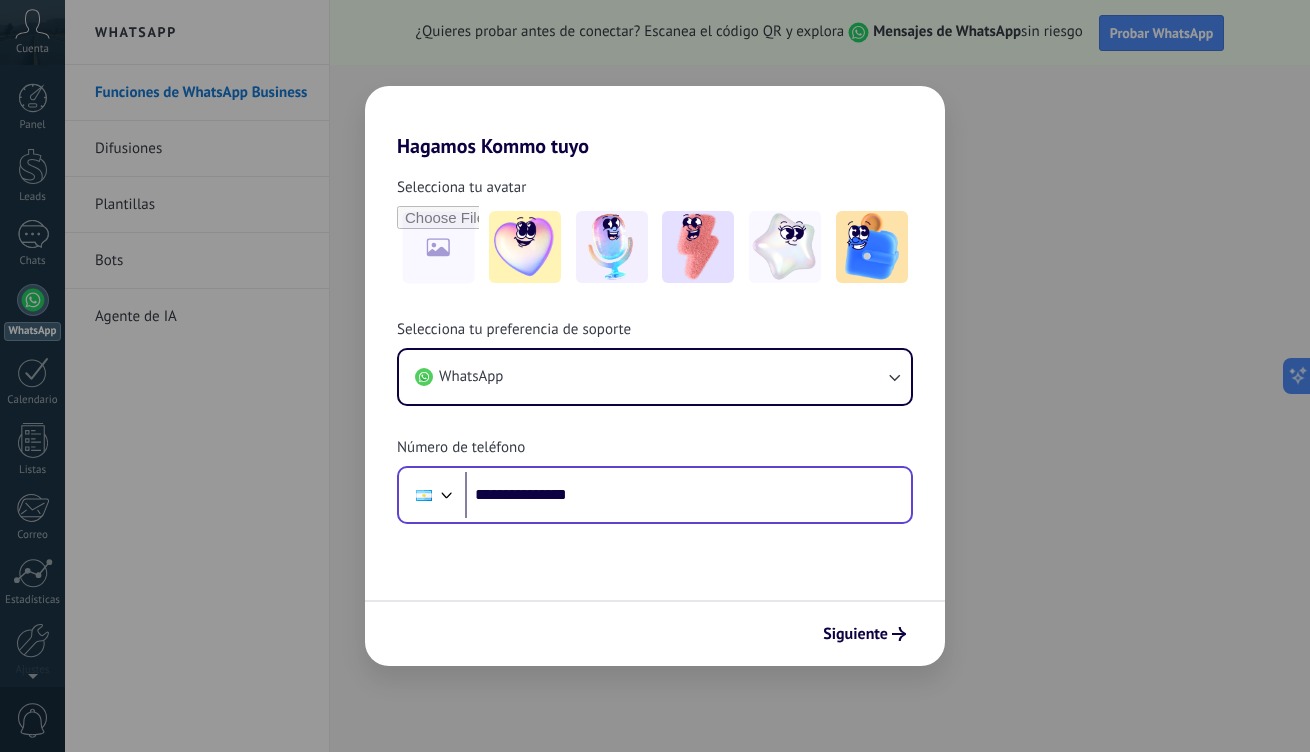 scroll, scrollTop: 0, scrollLeft: 0, axis: both 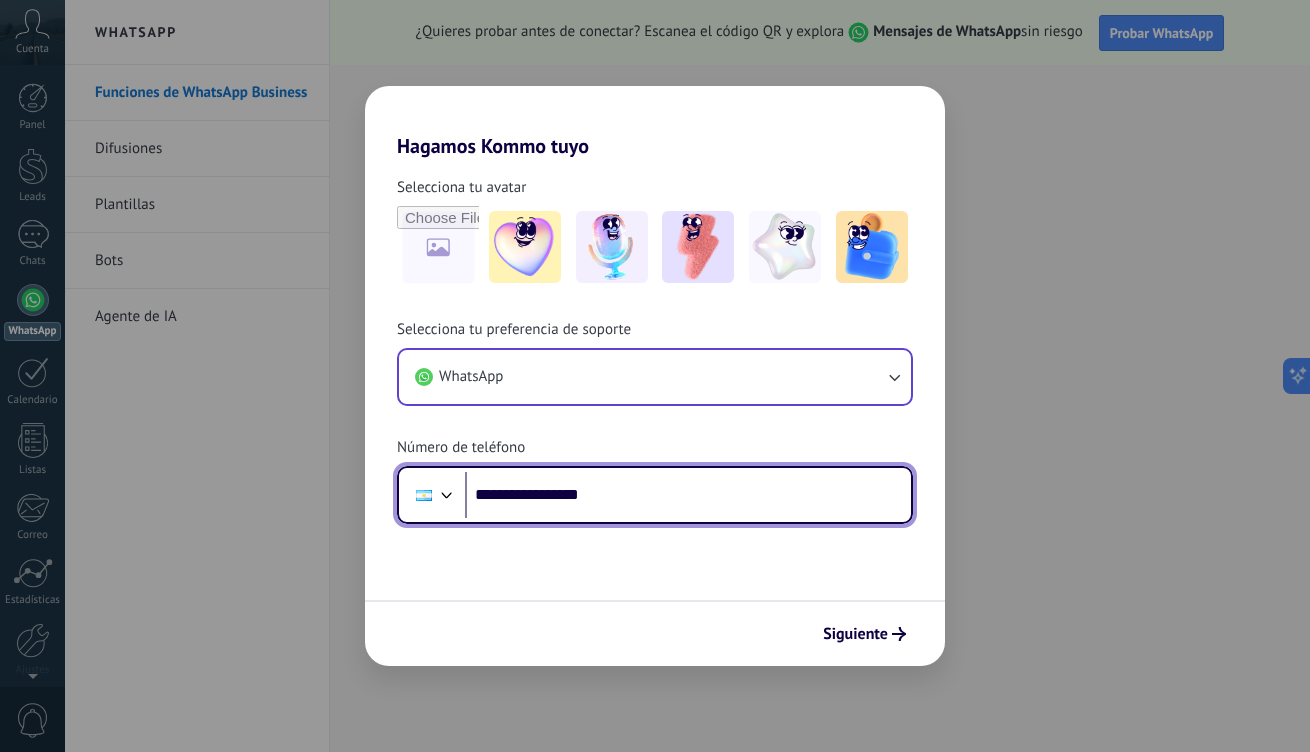 type on "**********" 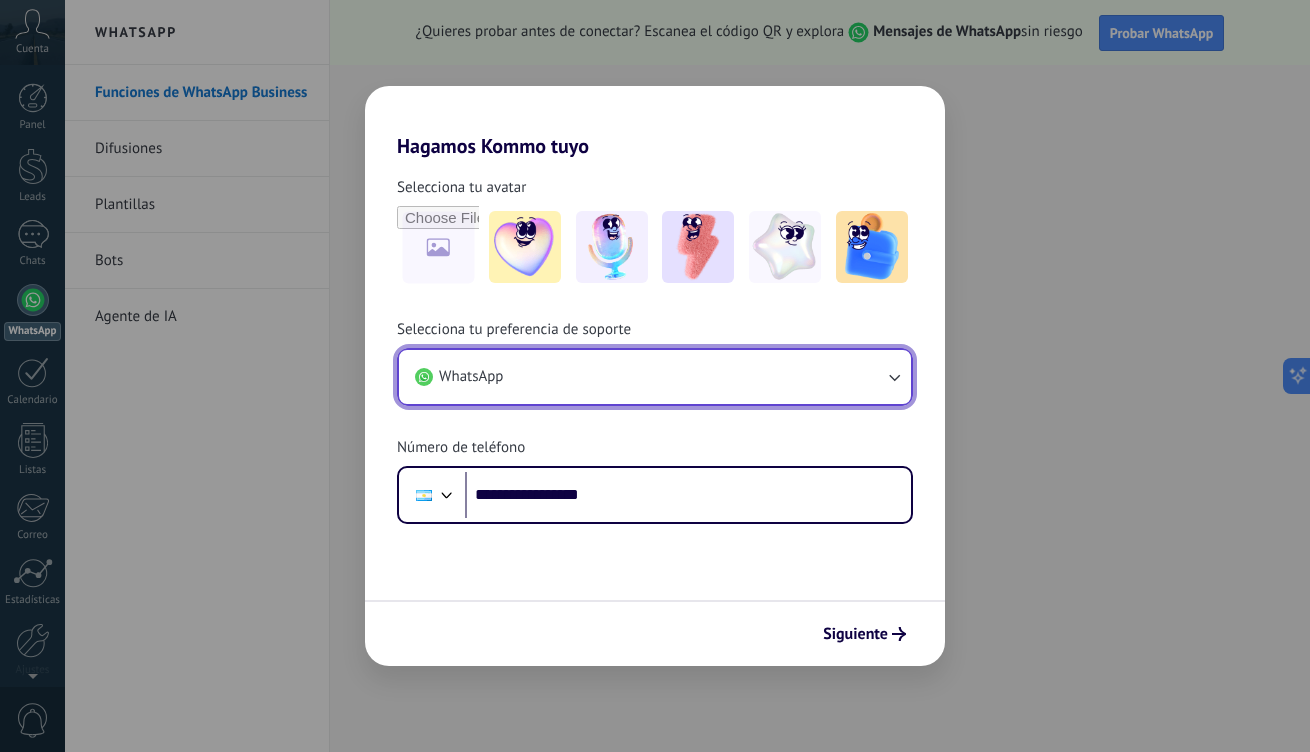 click on "WhatsApp" at bounding box center (655, 377) 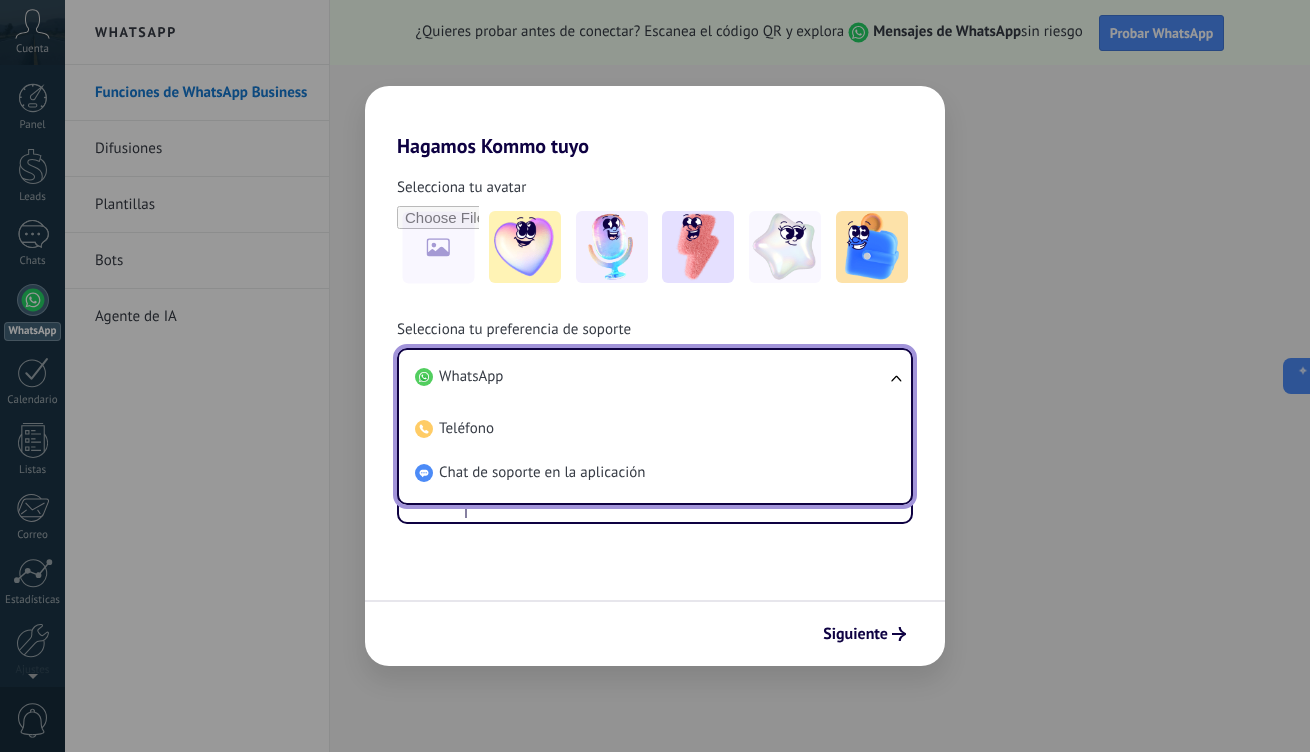 click on "WhatsApp" at bounding box center (651, 377) 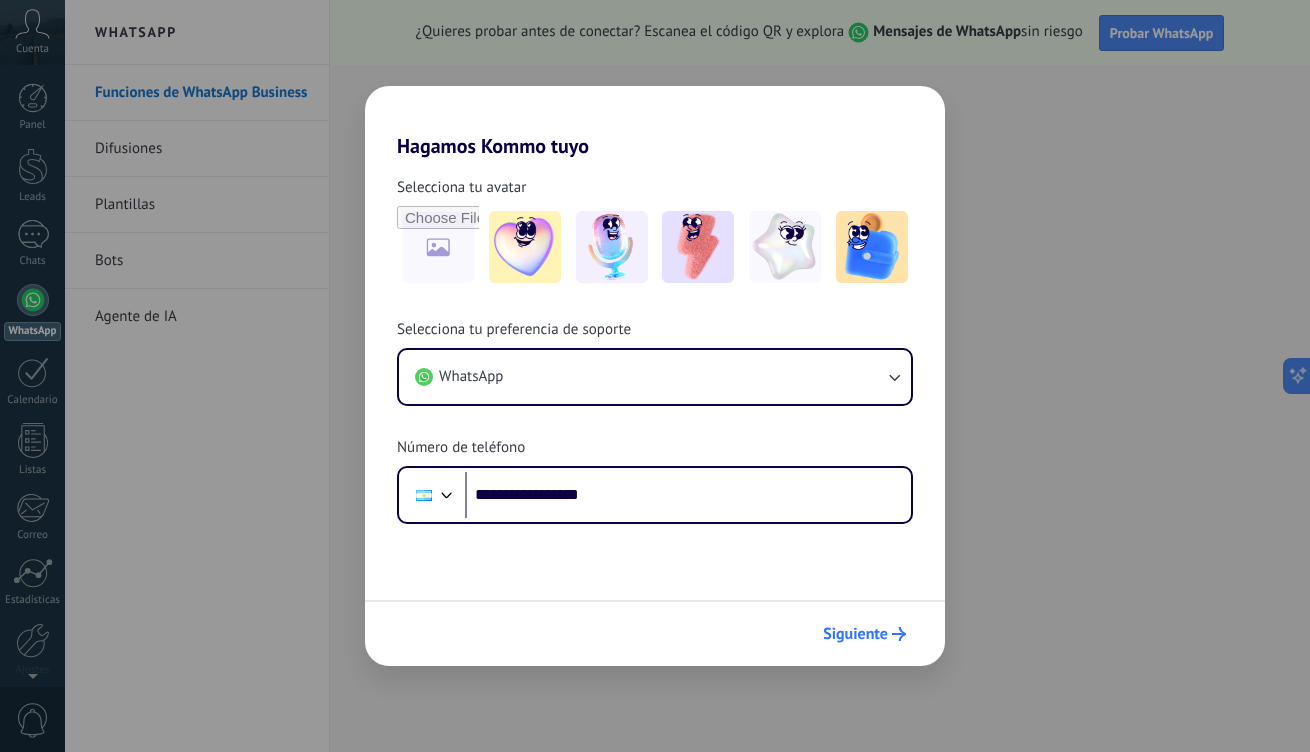 click on "Siguiente" at bounding box center (855, 634) 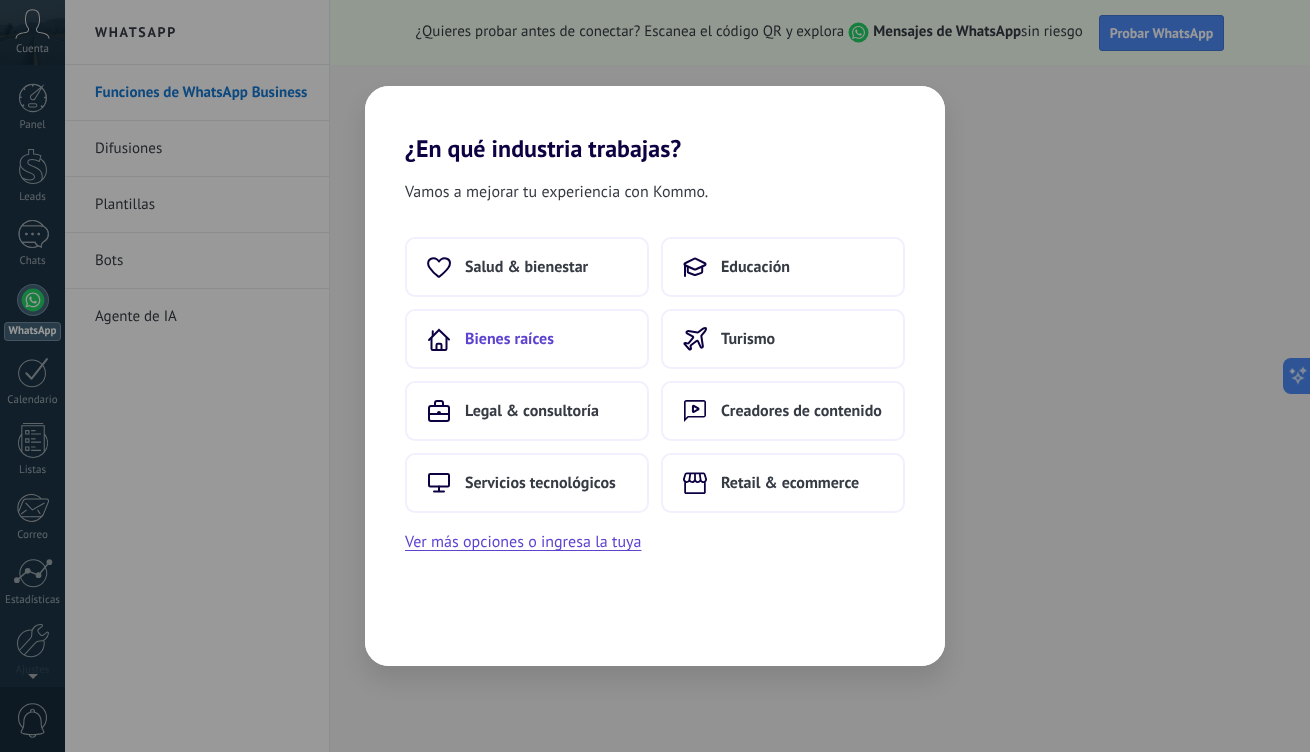 click on "Bienes raíces" at bounding box center [527, 339] 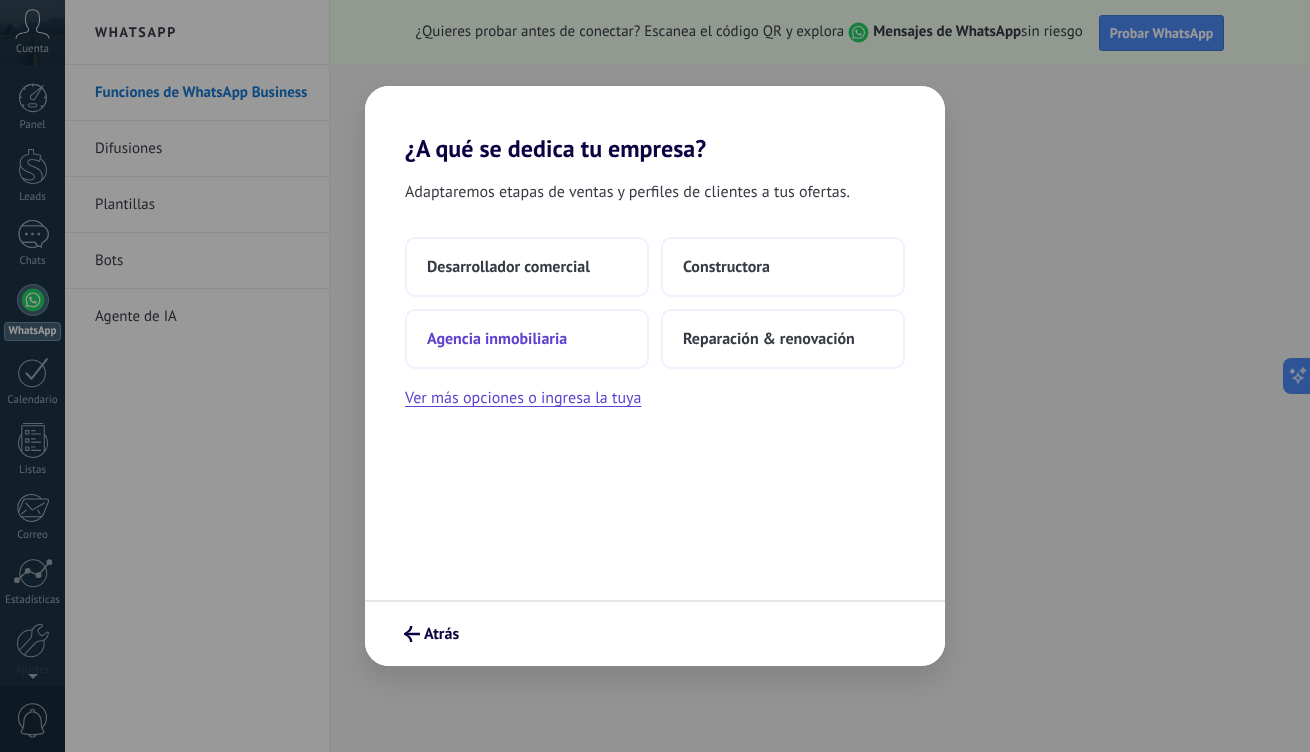 click on "Agencia inmobiliaria" at bounding box center [527, 339] 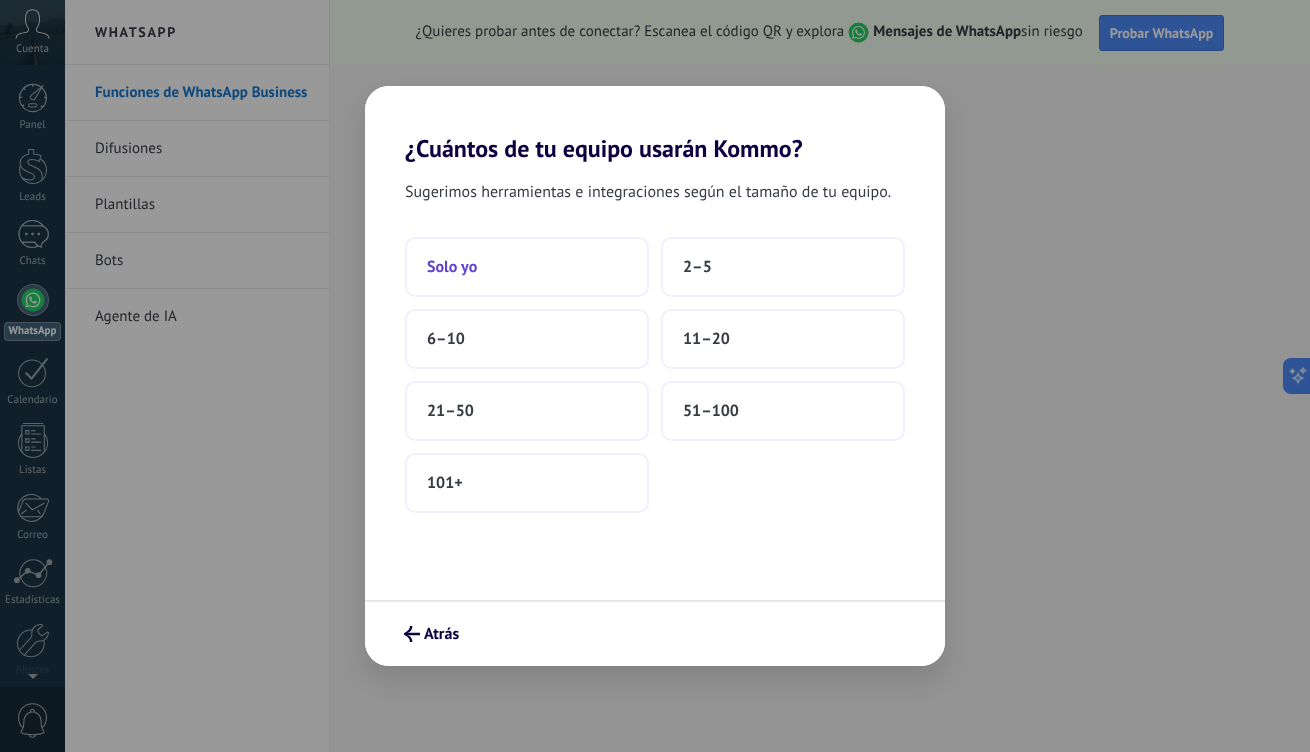 click on "Solo yo" at bounding box center [452, 267] 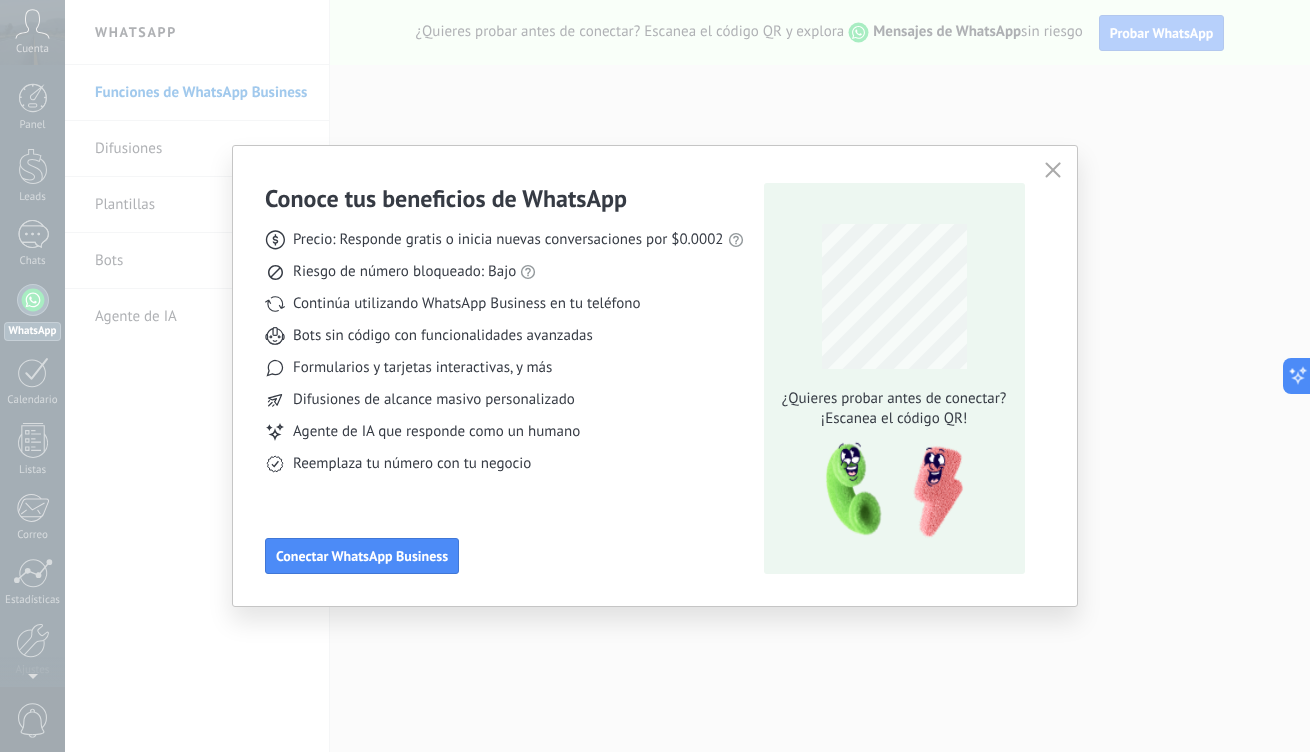 click 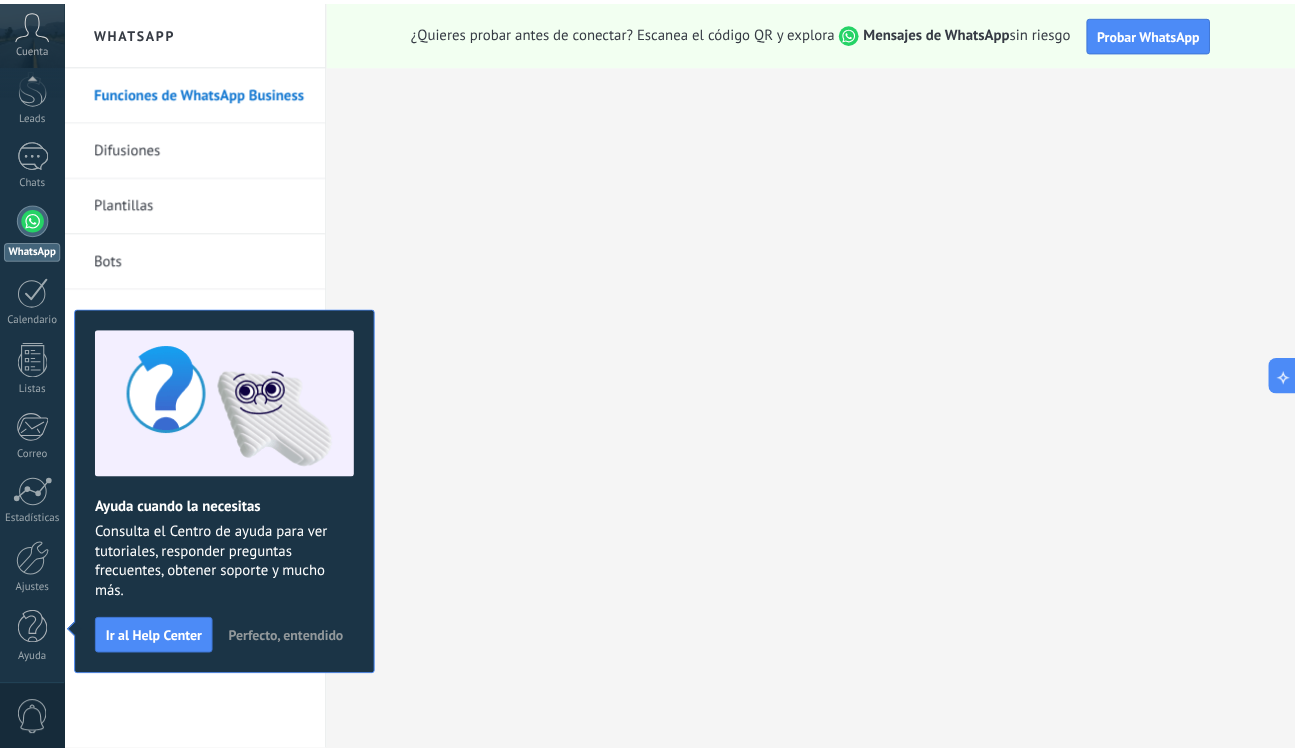 scroll, scrollTop: 0, scrollLeft: 0, axis: both 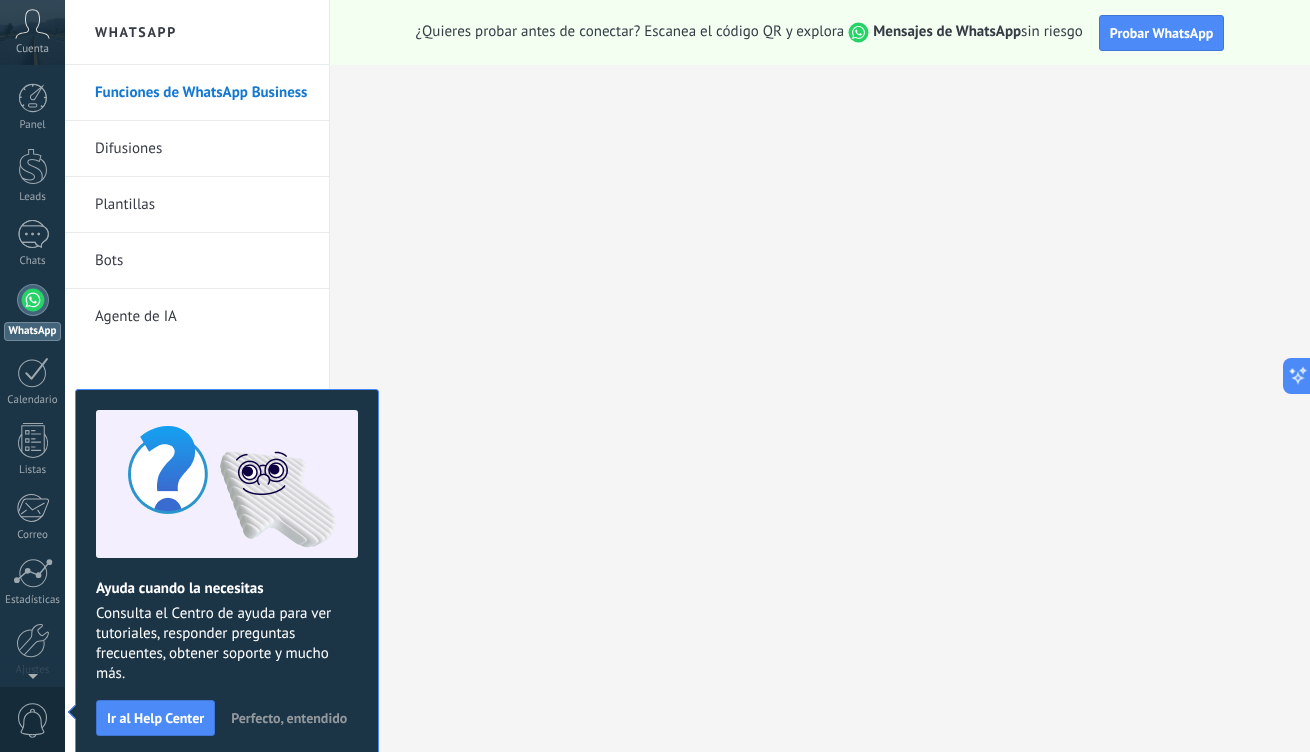 click on "Difusiones" at bounding box center [202, 149] 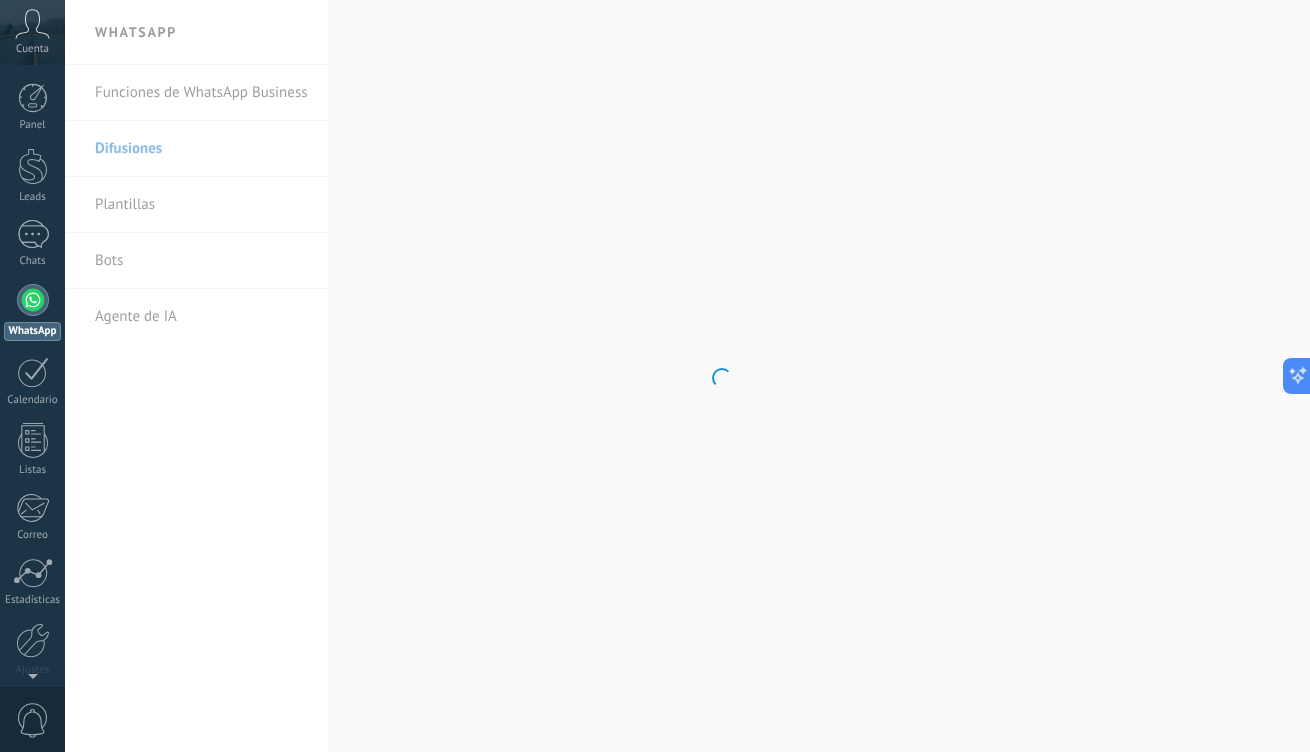 click on "Cuenta" at bounding box center [32, 49] 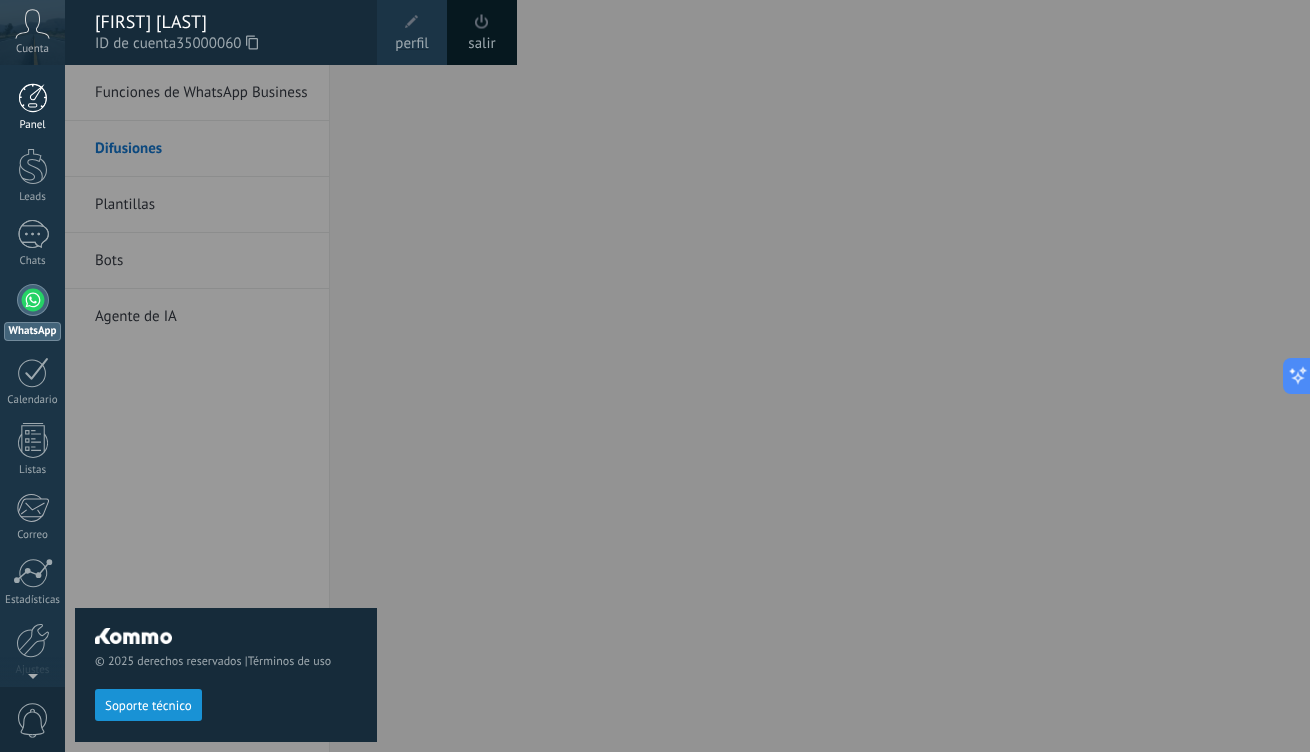 click at bounding box center (33, 98) 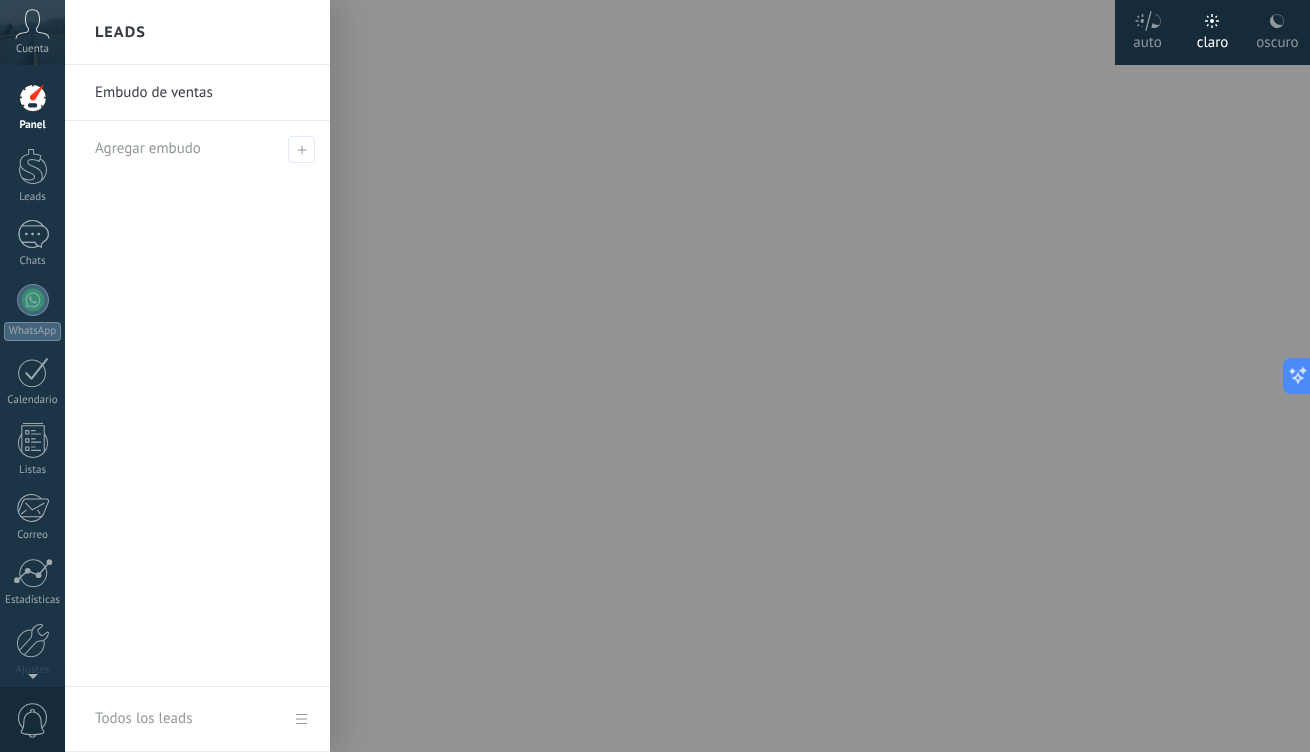 click on "Embudo de ventas" at bounding box center [202, 93] 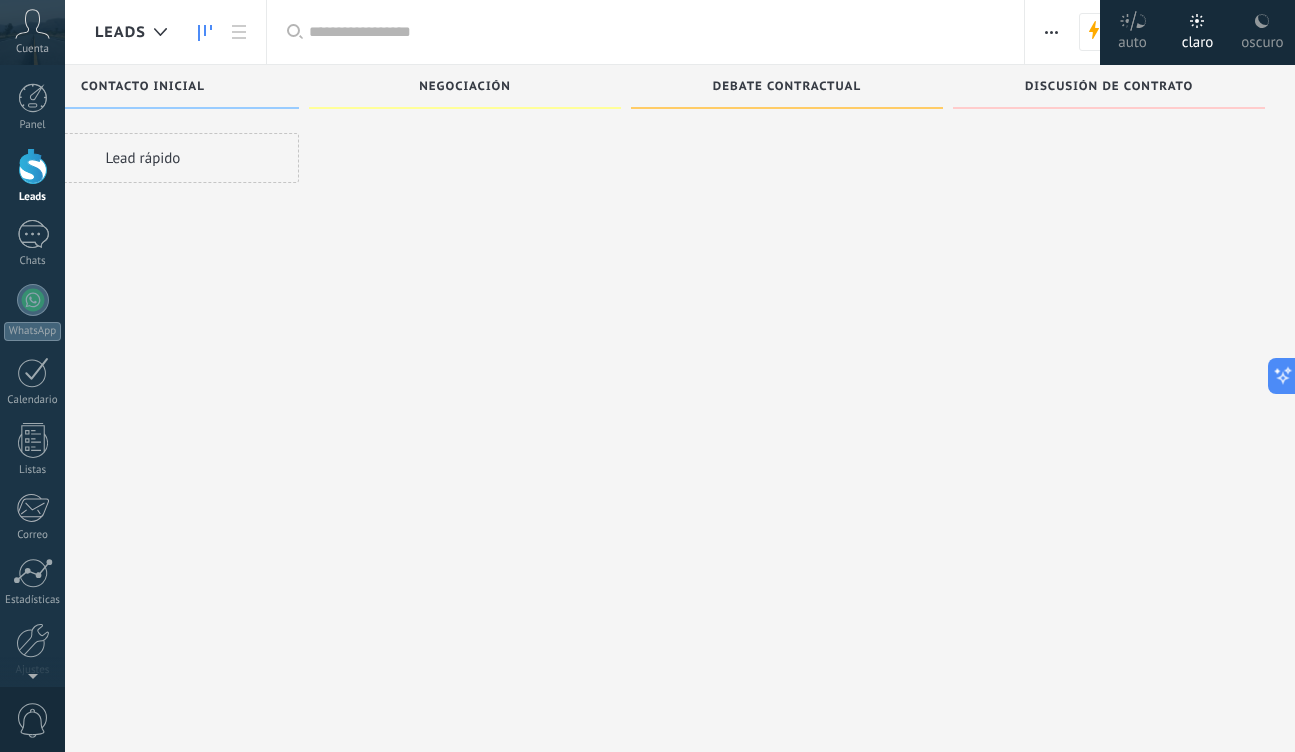 scroll, scrollTop: 0, scrollLeft: 0, axis: both 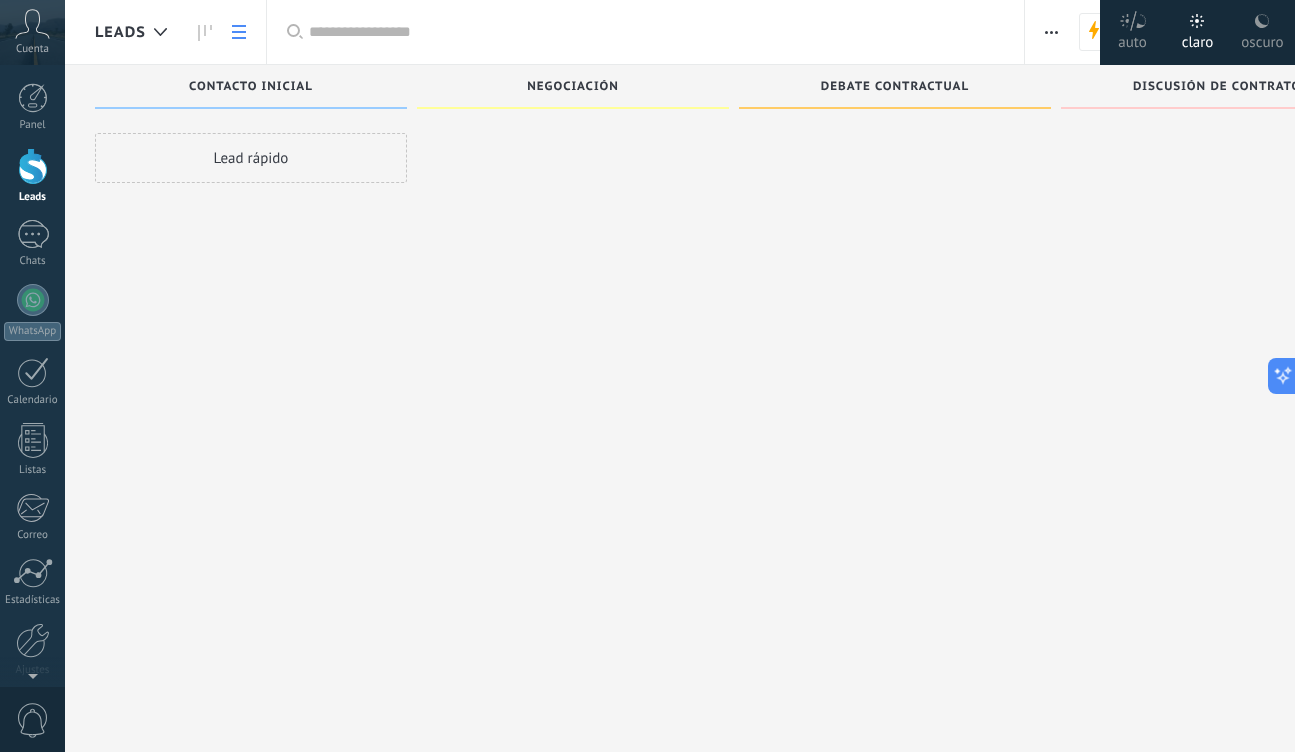 click 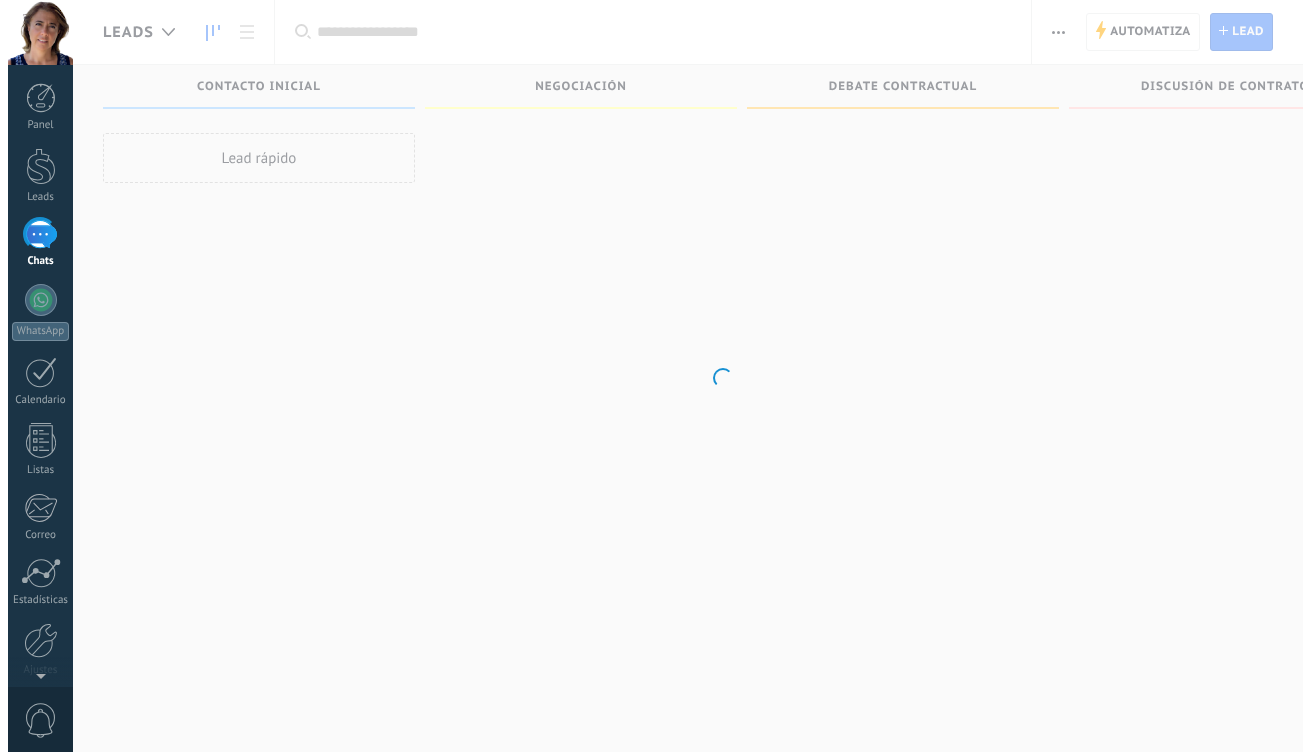 scroll, scrollTop: 0, scrollLeft: 0, axis: both 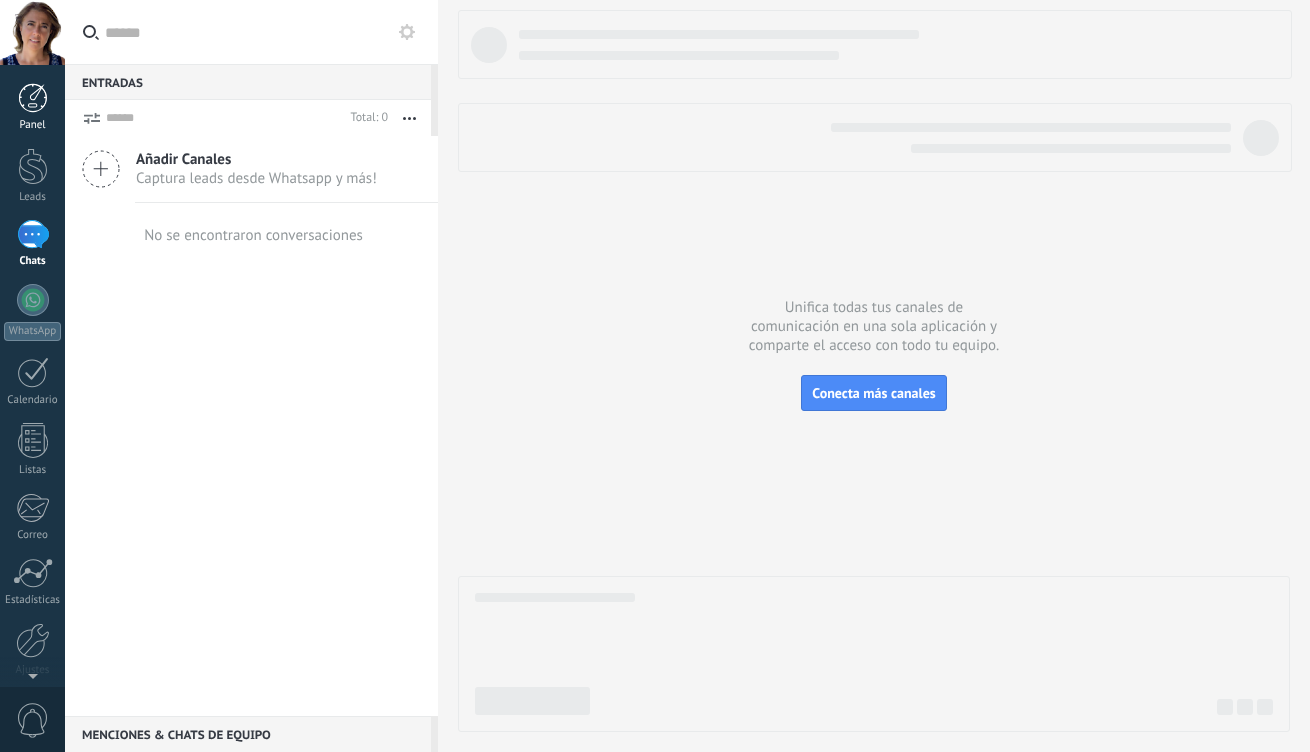 click on "Panel" at bounding box center [33, 125] 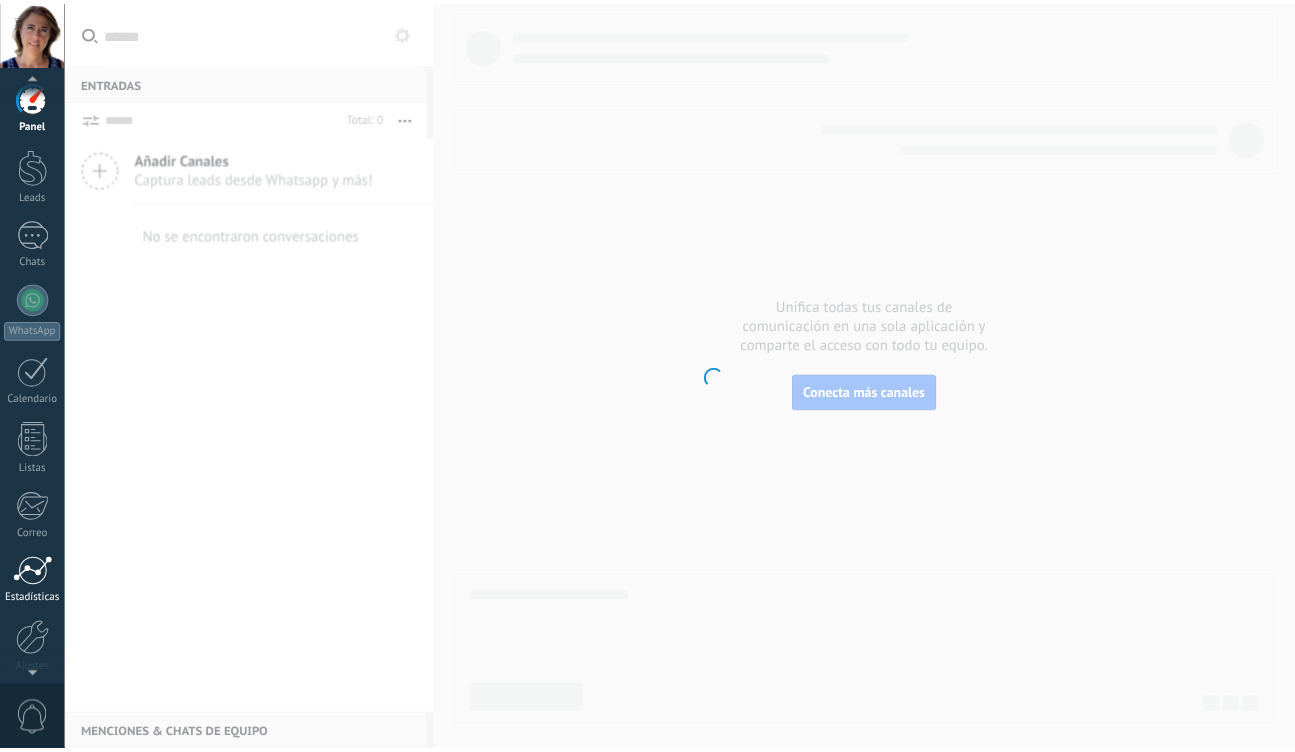 scroll, scrollTop: 80, scrollLeft: 0, axis: vertical 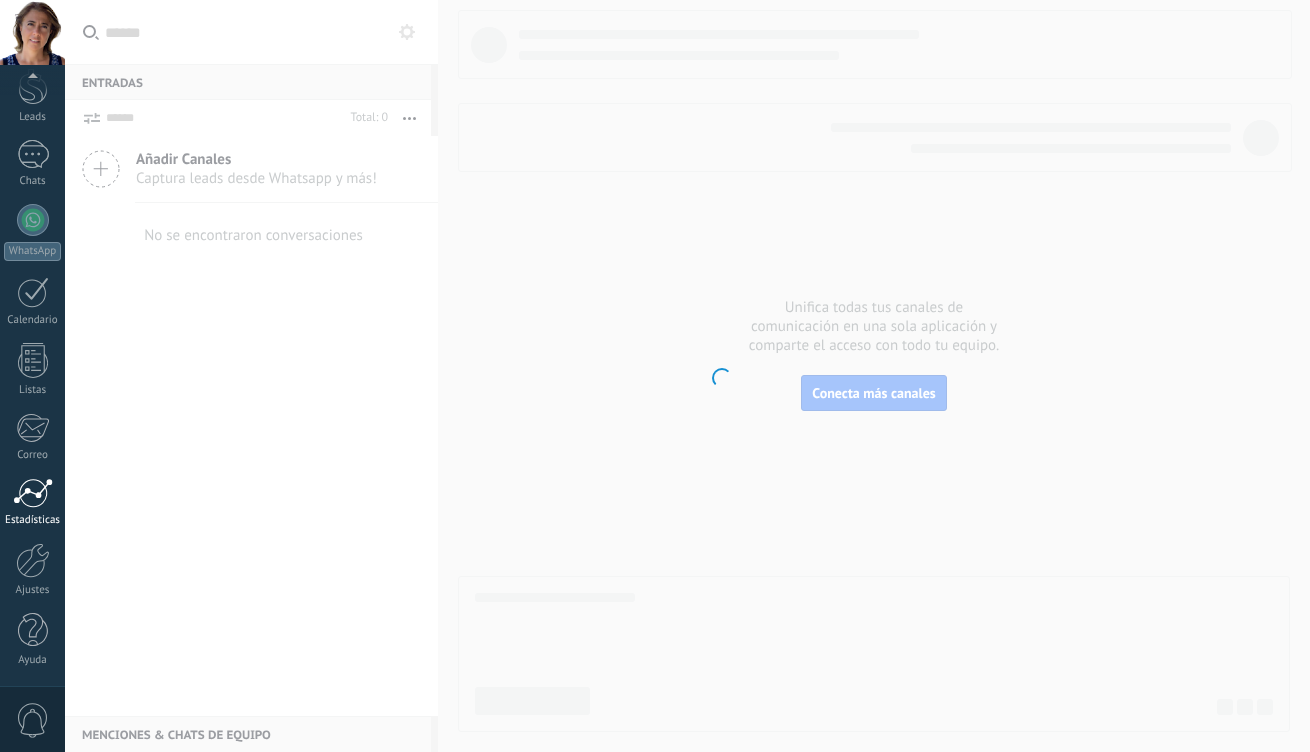 click at bounding box center (33, 493) 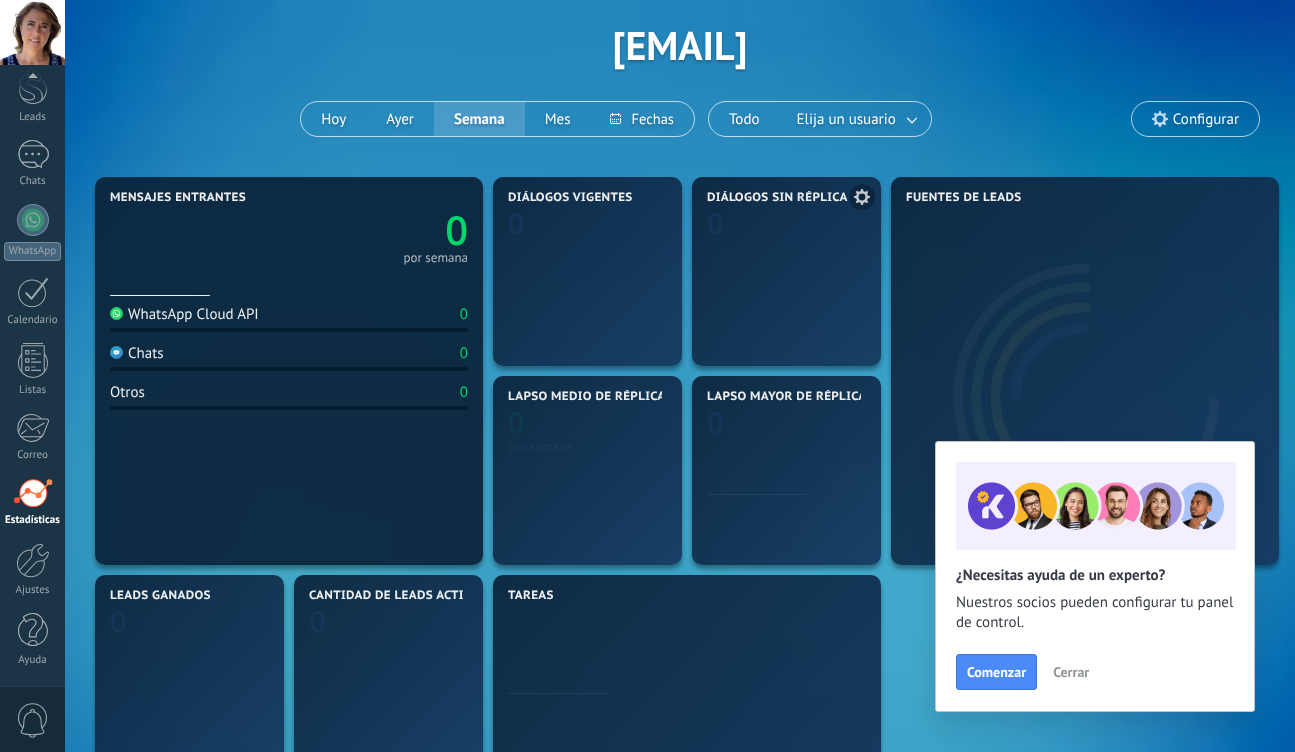 scroll, scrollTop: 0, scrollLeft: 0, axis: both 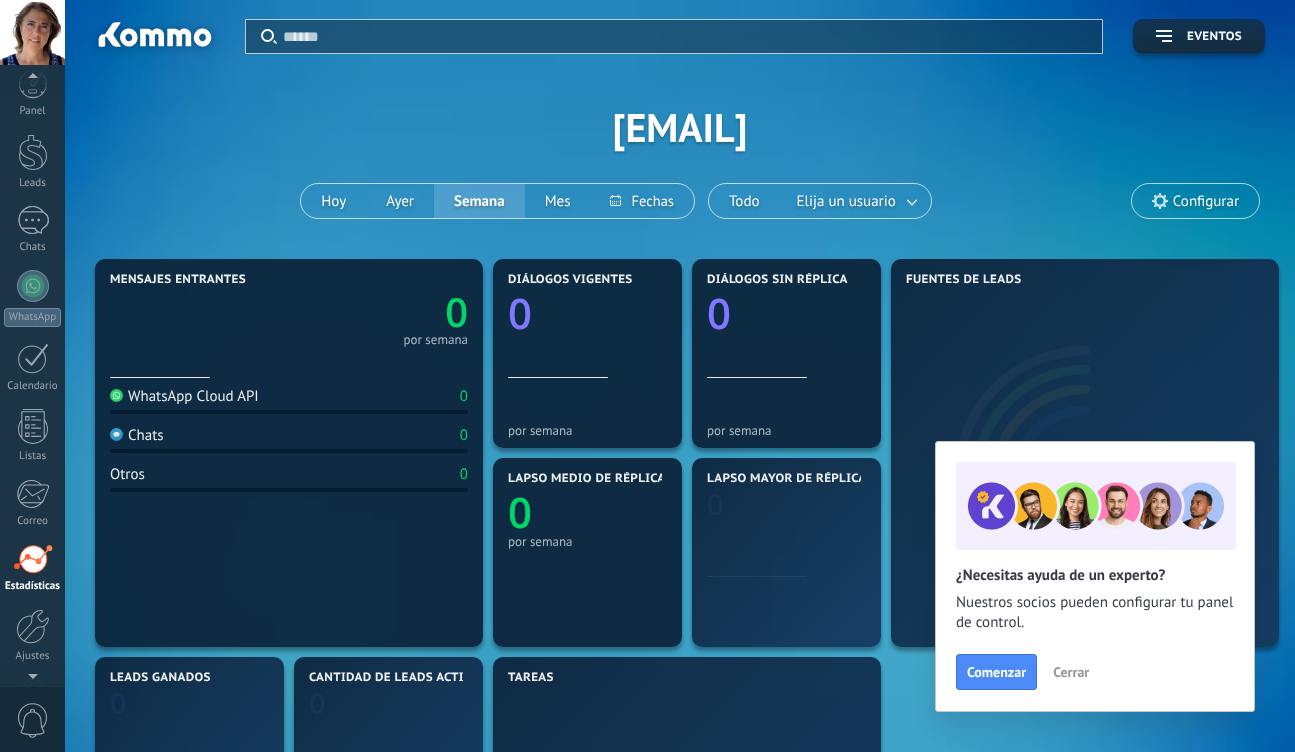 click at bounding box center [32, 80] 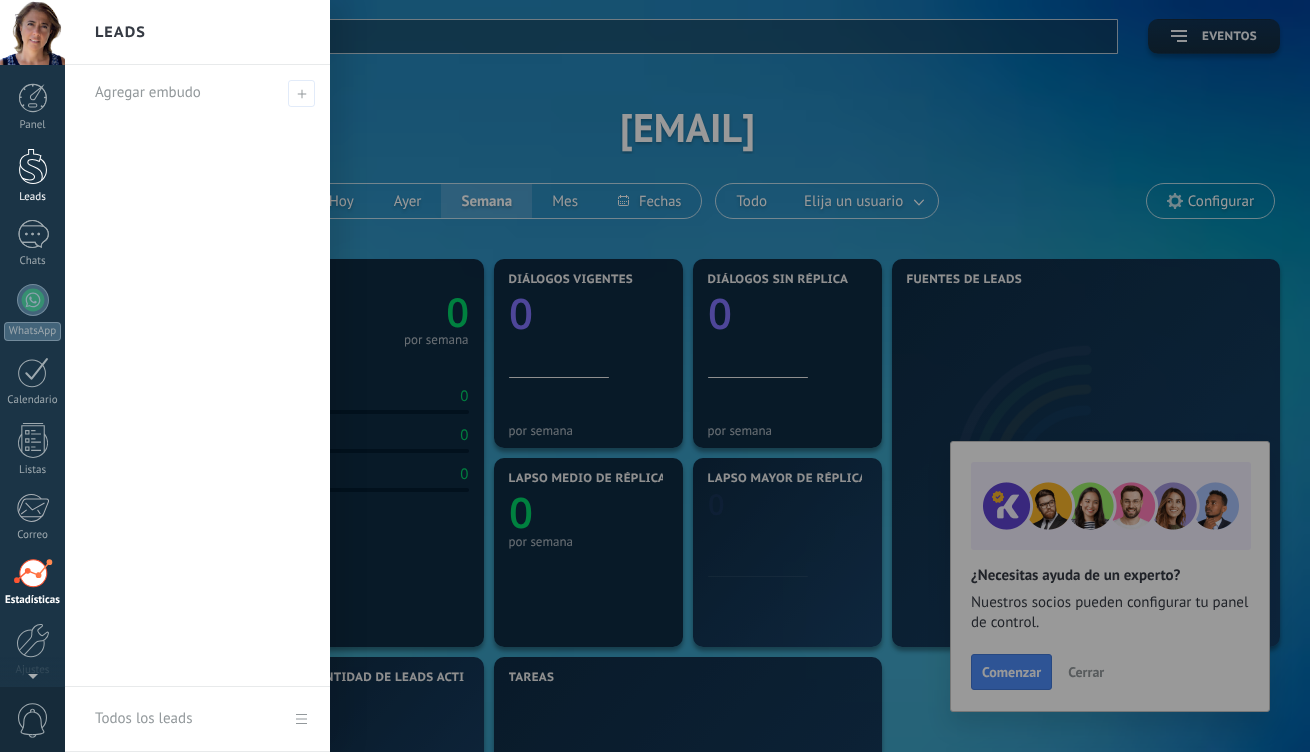 click at bounding box center [33, 166] 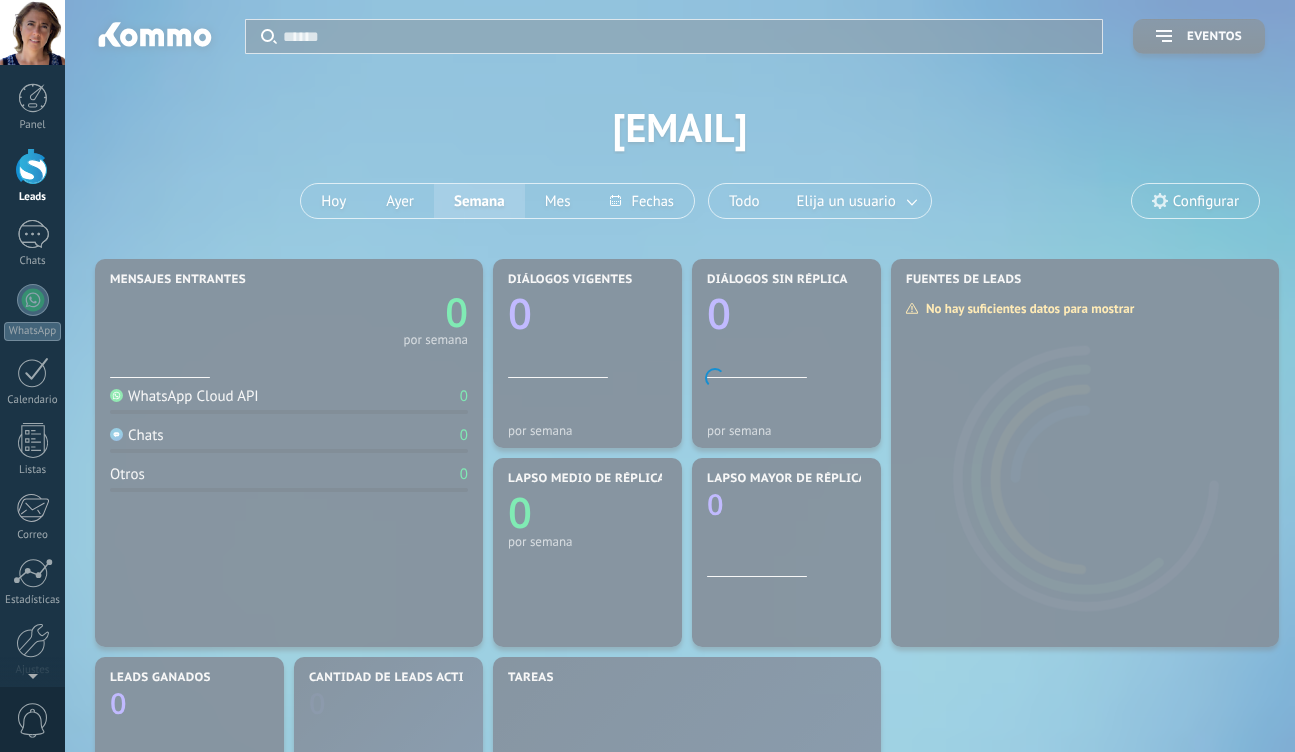 click at bounding box center (33, 166) 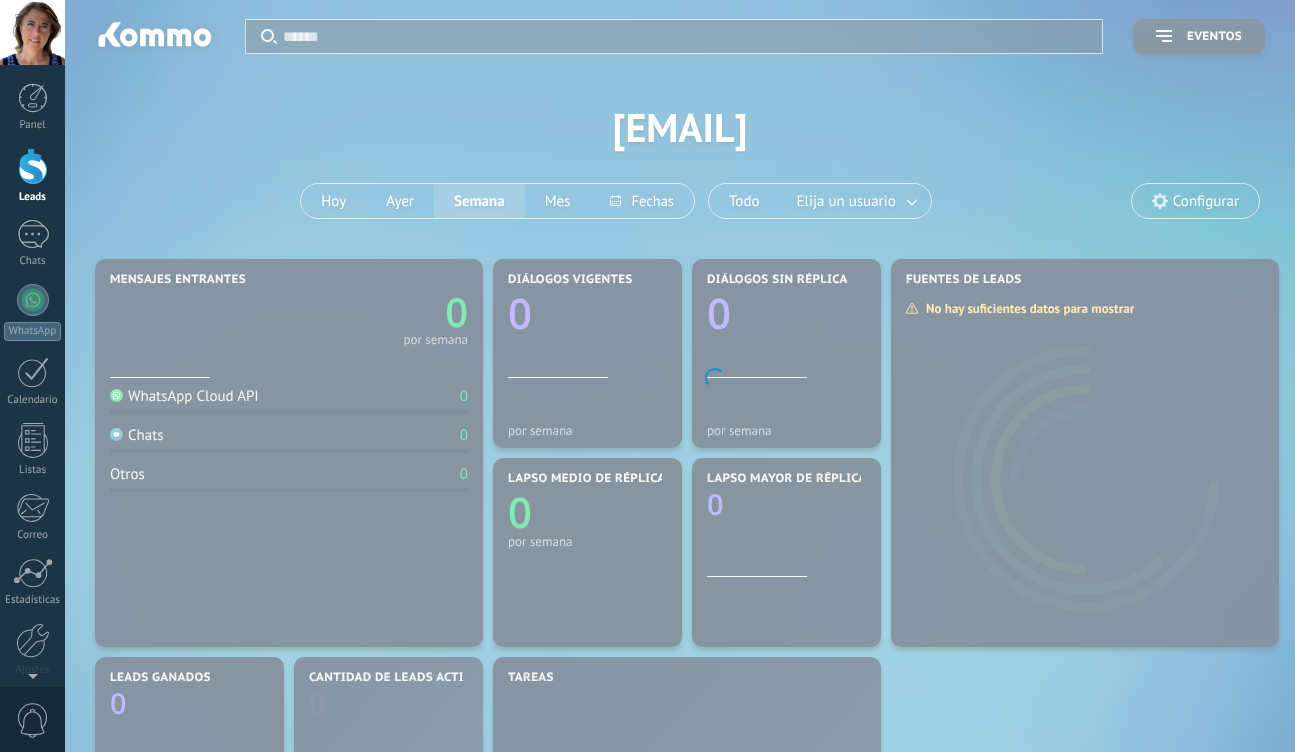 click at bounding box center [33, 166] 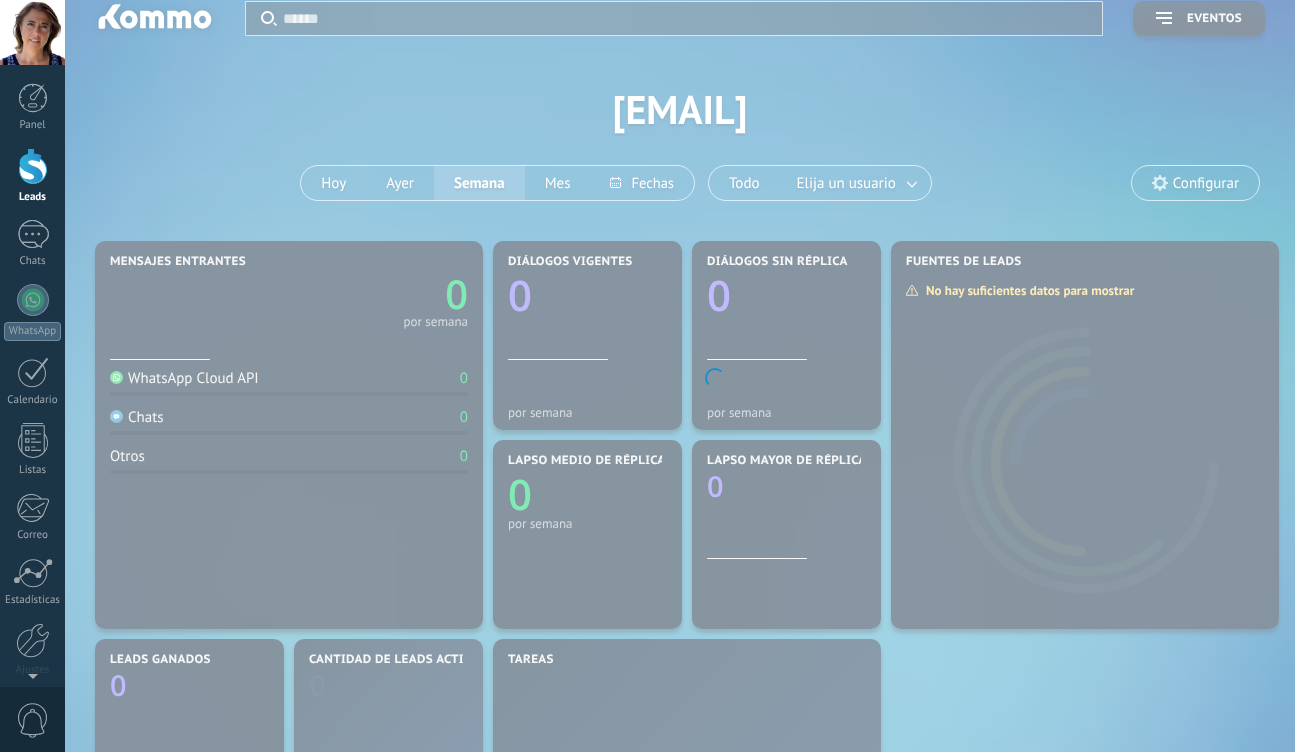 scroll, scrollTop: 0, scrollLeft: 0, axis: both 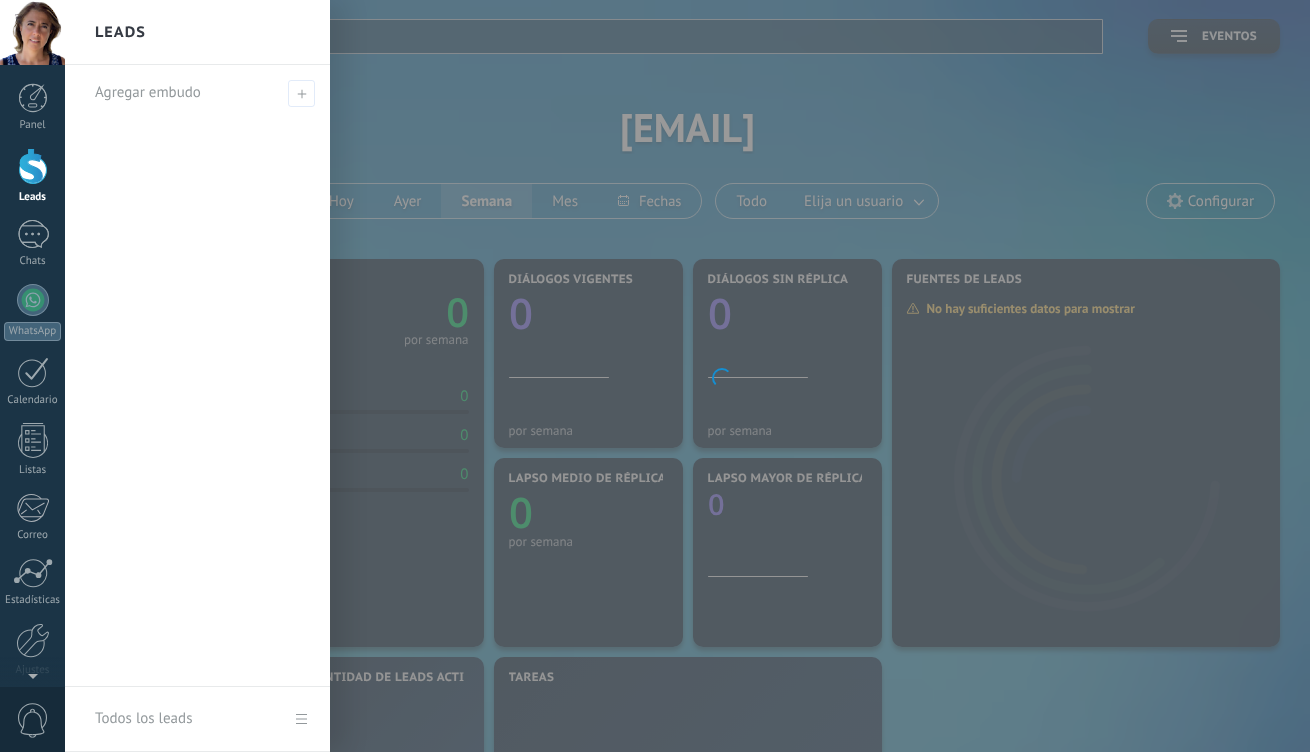 click at bounding box center (33, 166) 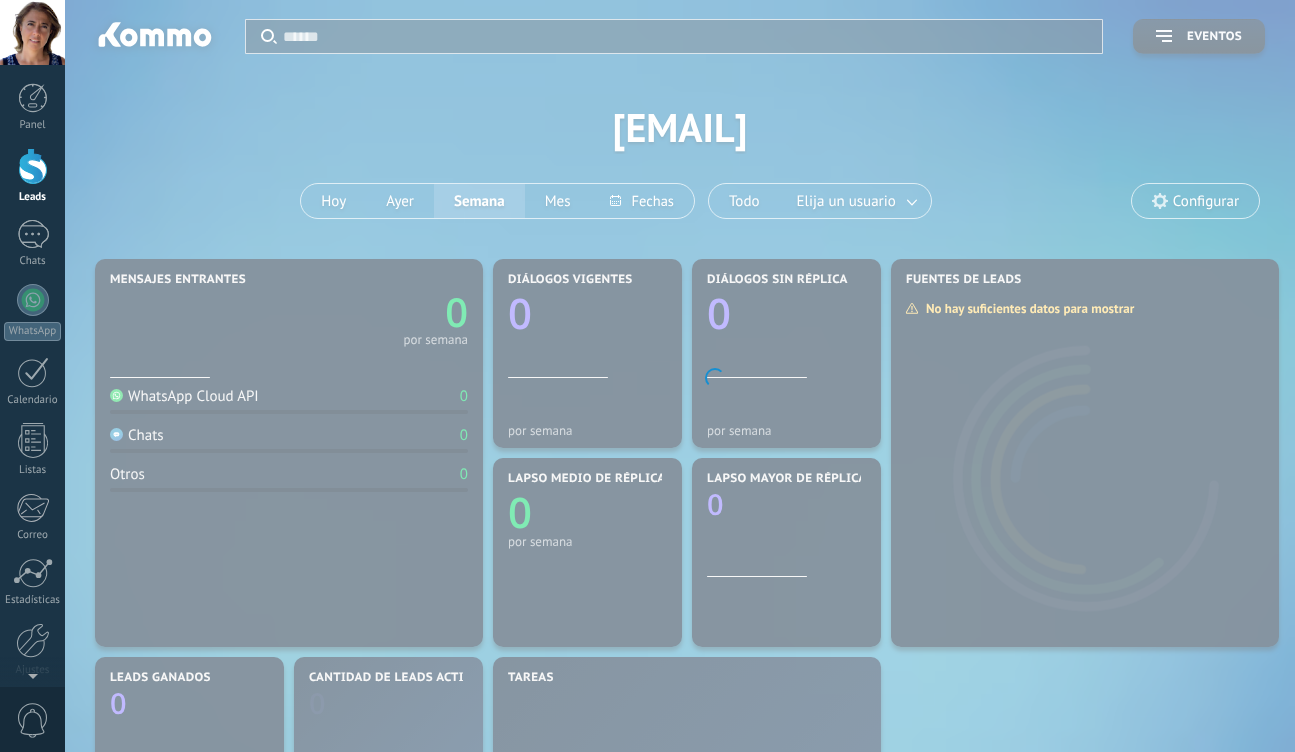 click on "Leads" at bounding box center [32, 176] 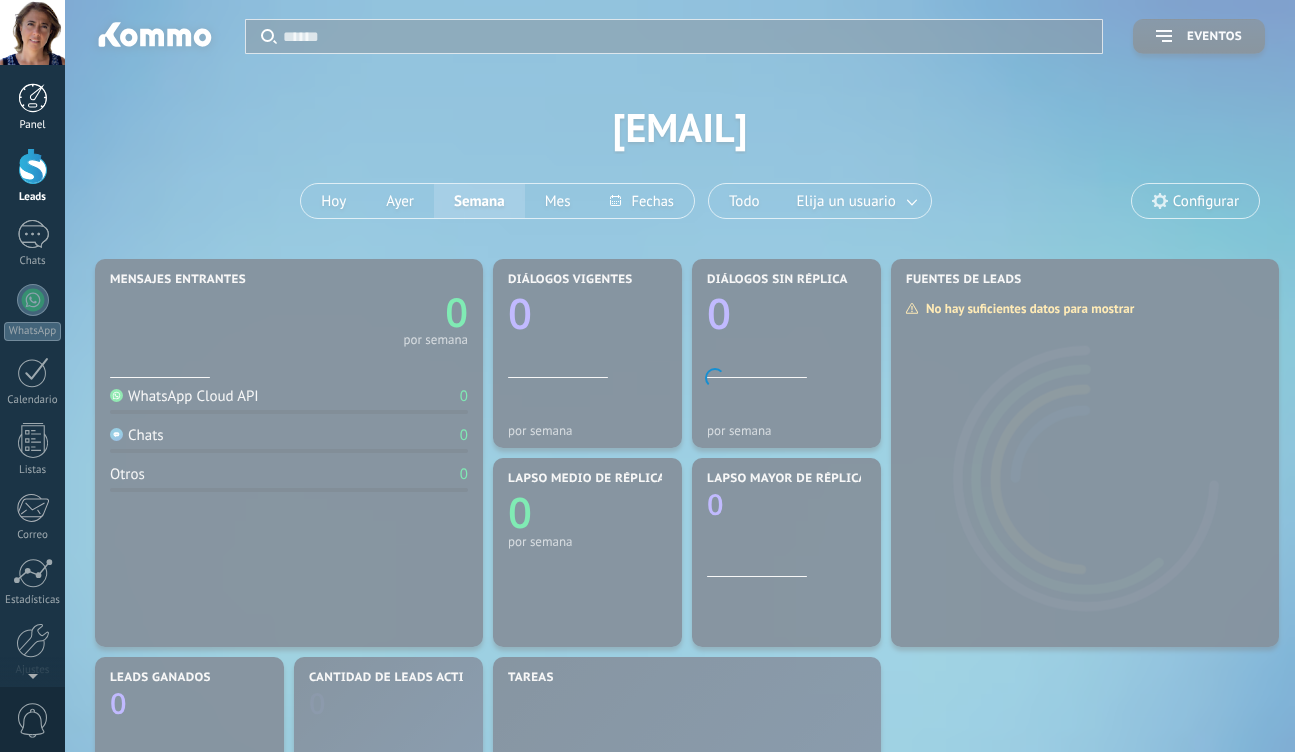 click at bounding box center [33, 98] 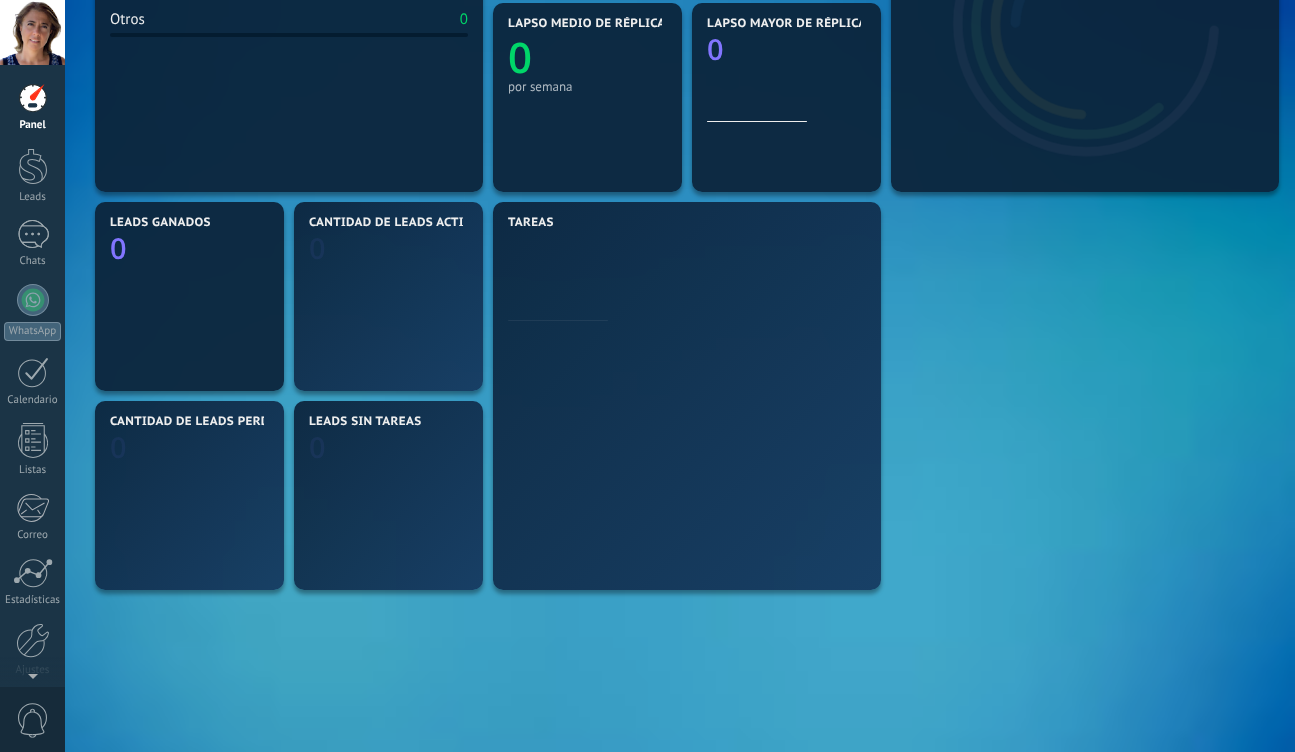 scroll, scrollTop: 458, scrollLeft: 0, axis: vertical 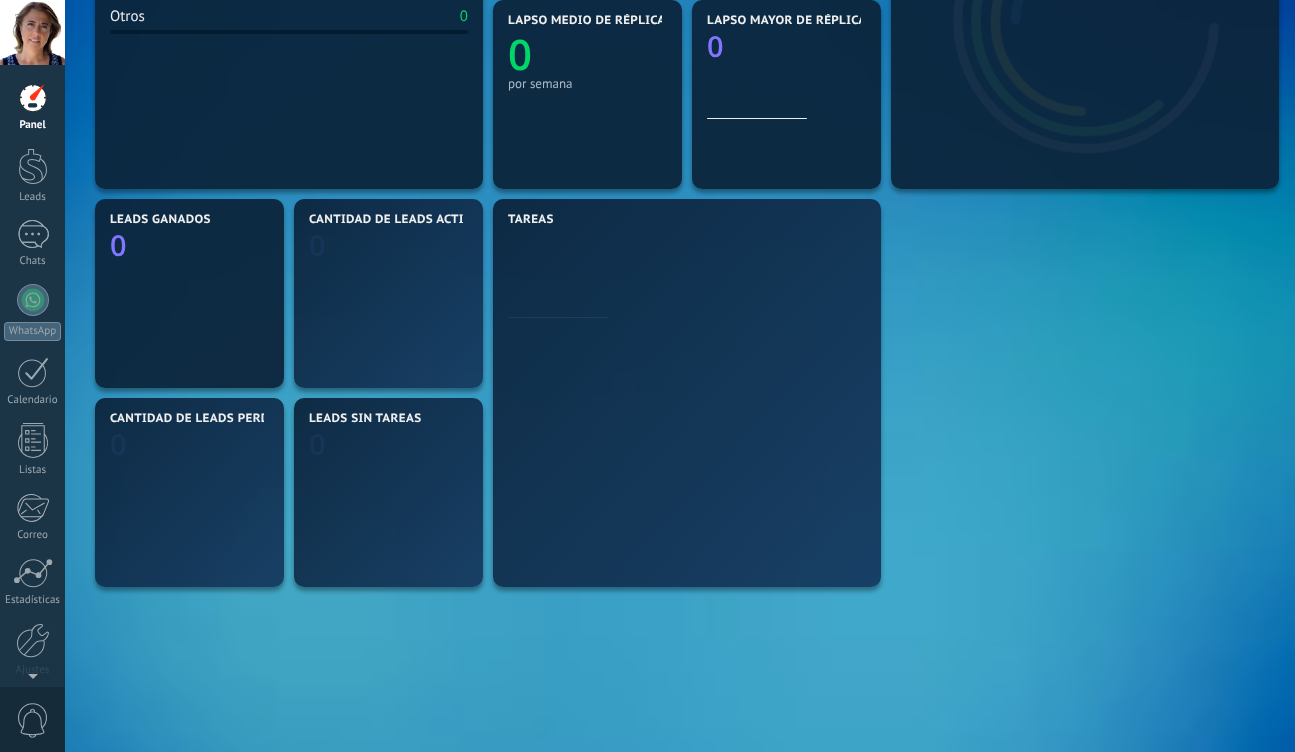 click on "Mensajes entrantes 0 por semana   WhatsApp Cloud API    0 Chats   0 Otros   0 Diálogos vigentes 0   por semana Diálogos sin réplica 0   por semana Lapso medio de réplica 0 por semana Lapso mayor de réplica 0 No hay suficientes datos para mostrar Fuentes de leads Leads ganados 0   Cantidad de leads activos 0   Cantidad de leads perdidos 0   Leads sin tareas 0   Tareas" at bounding box center [680, 293] 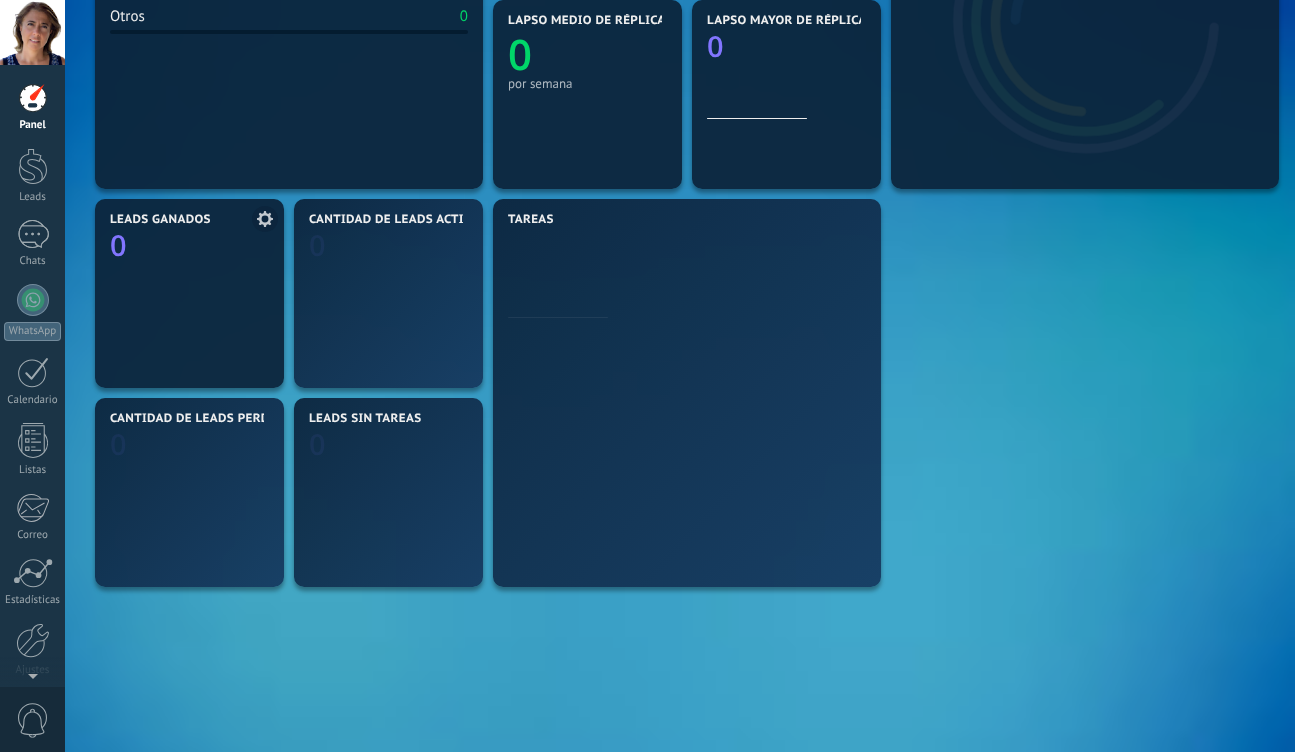 scroll, scrollTop: 0, scrollLeft: 0, axis: both 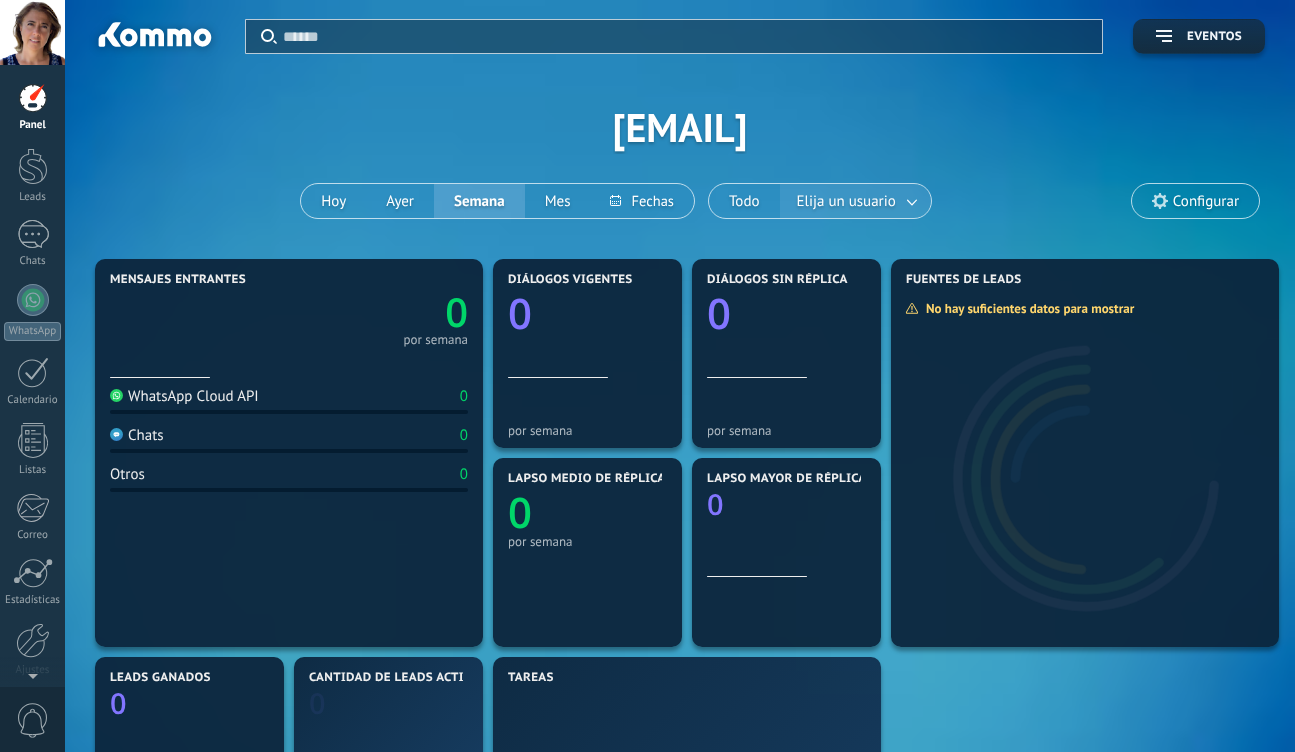click on "Elija un usuario" at bounding box center (846, 201) 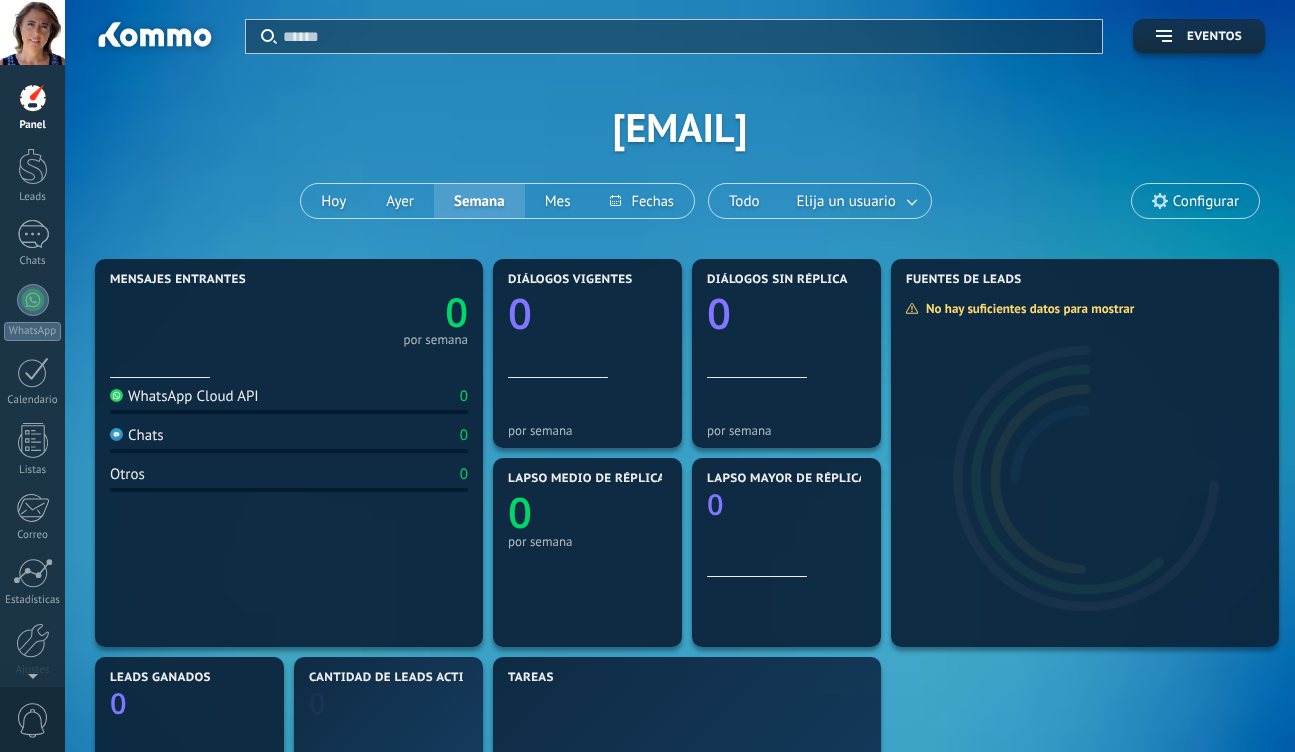 click on "Aplicar Eventos [EMAIL] Hoy Ayer Semana Mes Todo Elija un usuario Configurar" at bounding box center (680, 127) 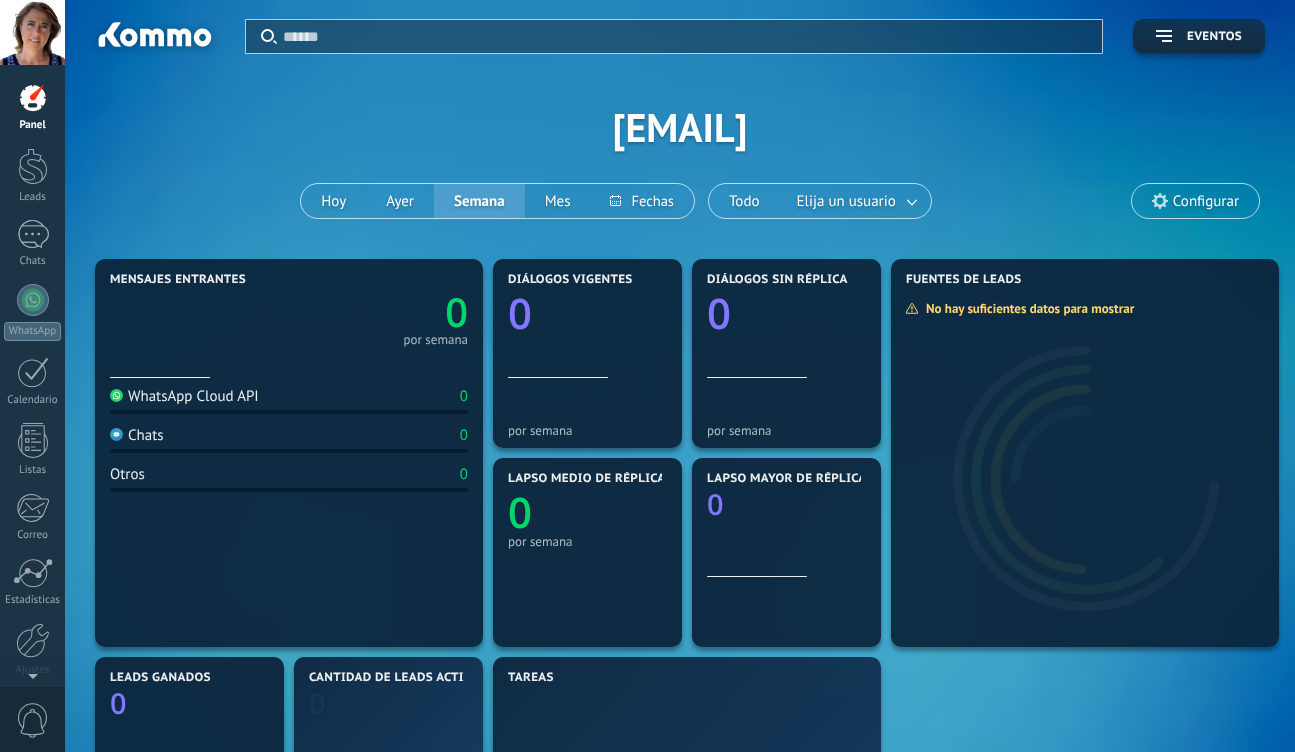 click on "Configurar" at bounding box center (1206, 201) 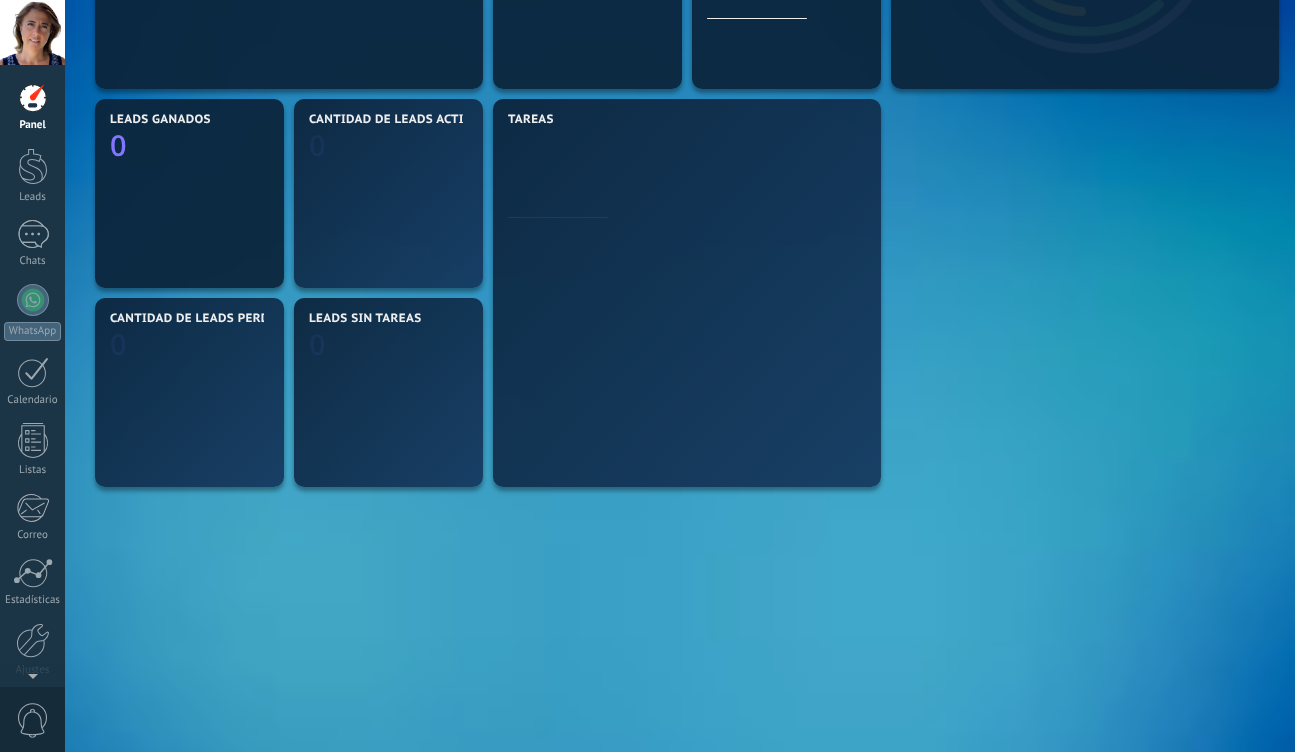 scroll, scrollTop: 0, scrollLeft: 0, axis: both 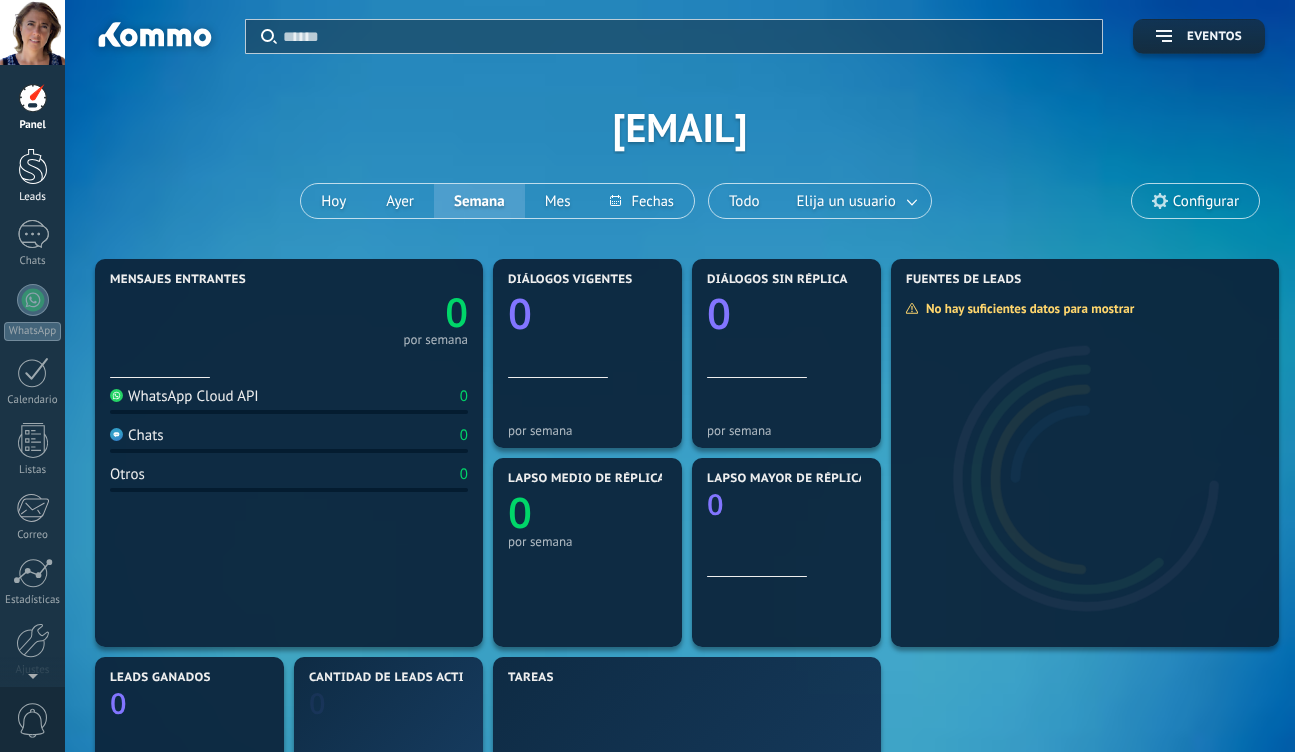 click on "Leads" at bounding box center [32, 176] 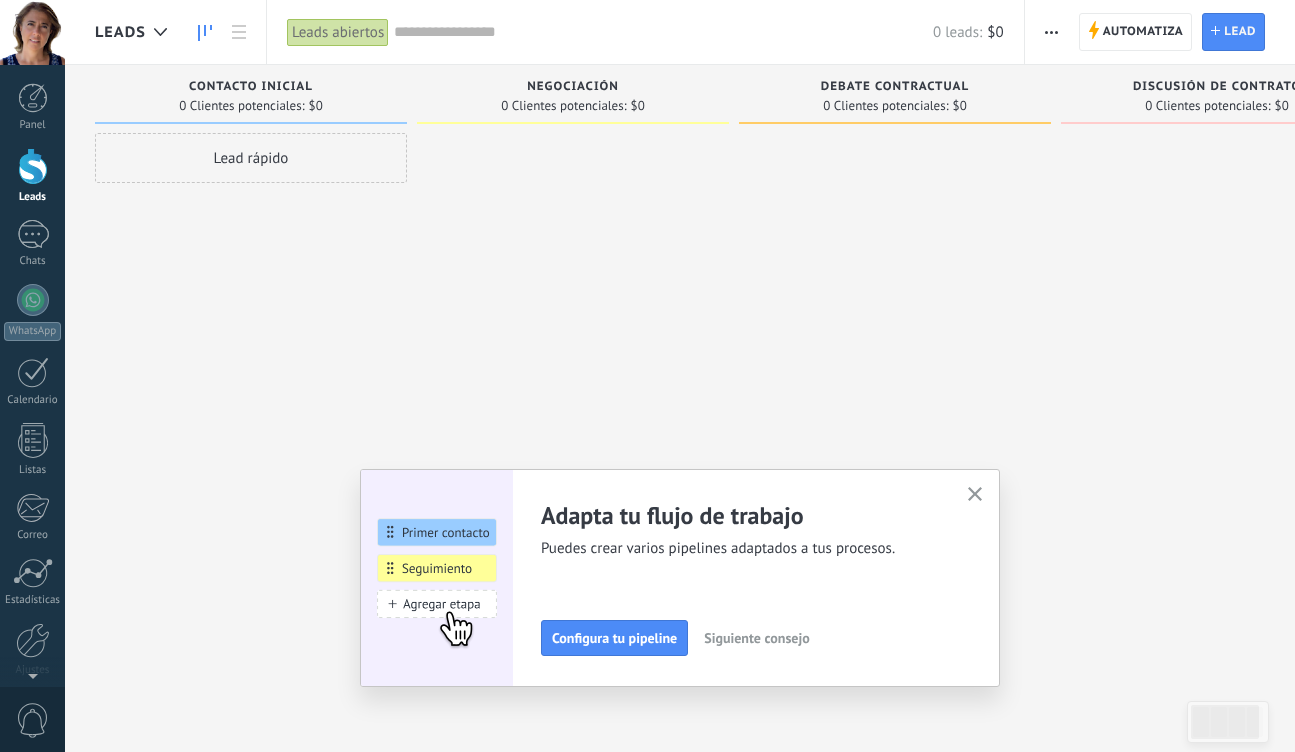 click at bounding box center (437, 578) 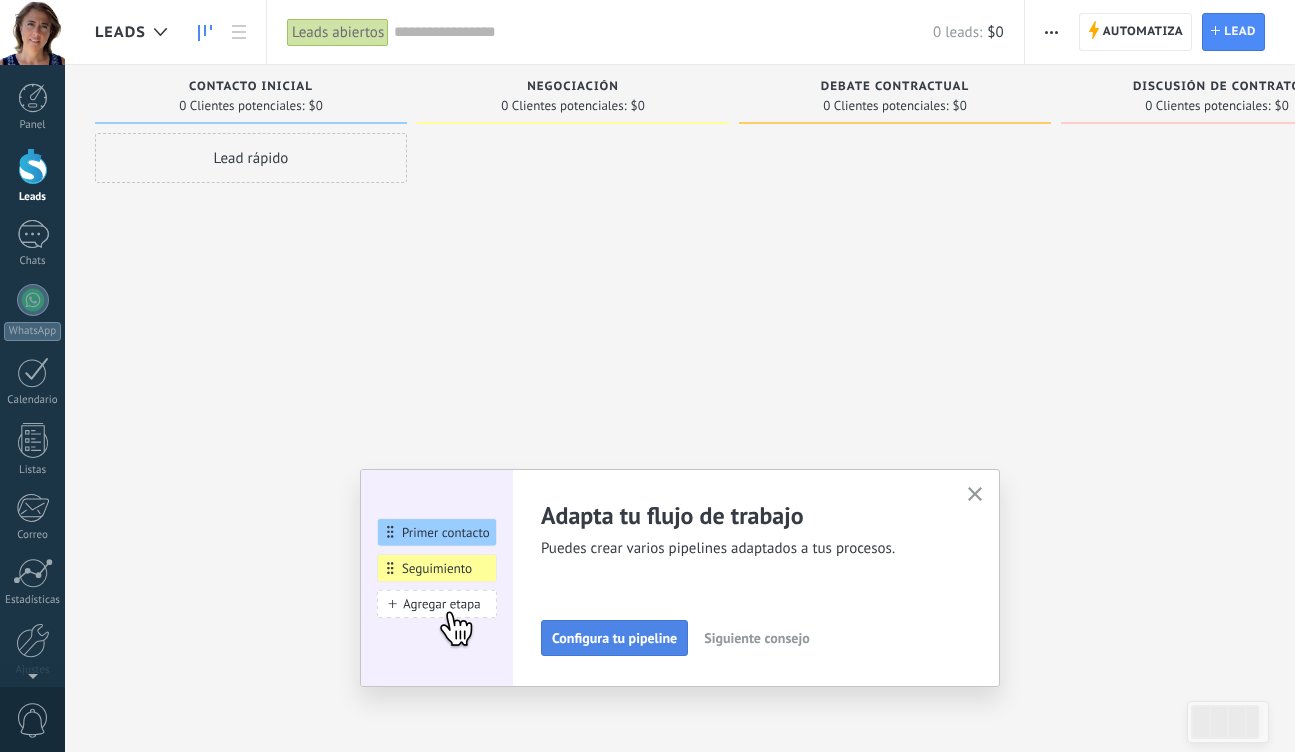 click on "Configura tu pipeline" at bounding box center (614, 638) 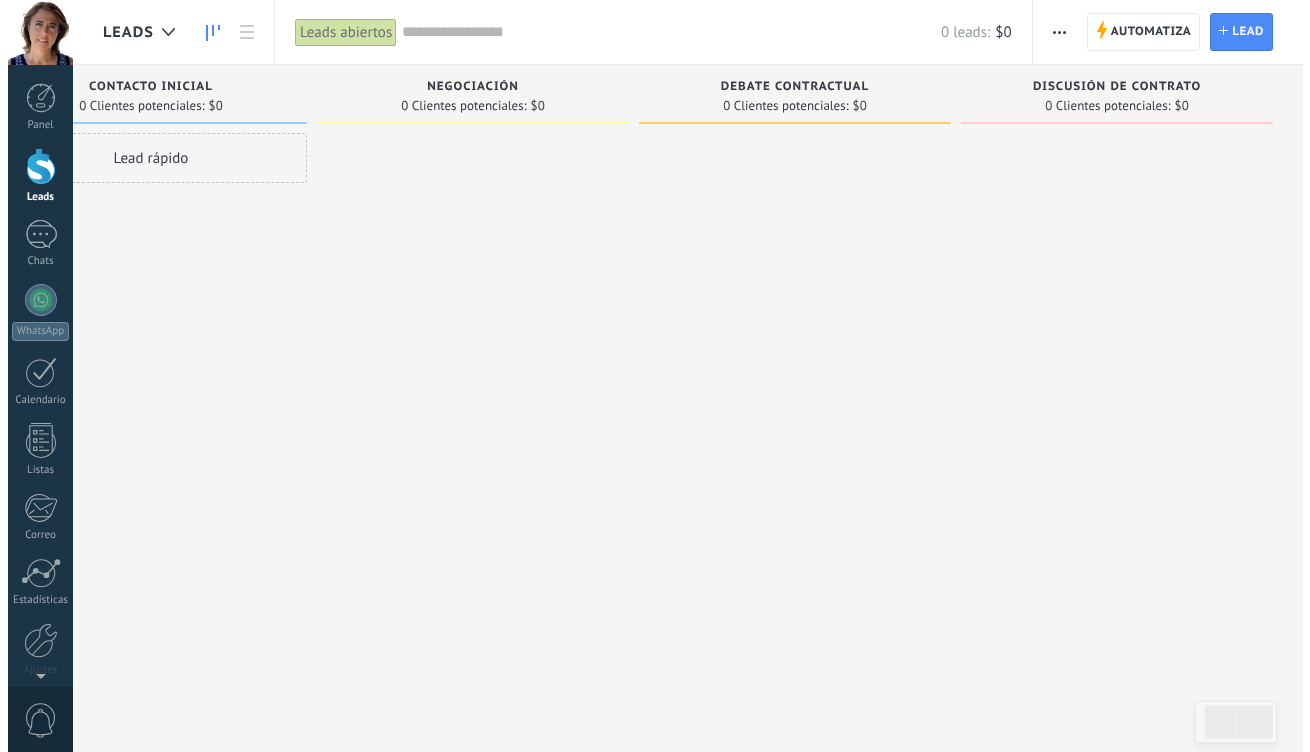 scroll, scrollTop: 0, scrollLeft: 0, axis: both 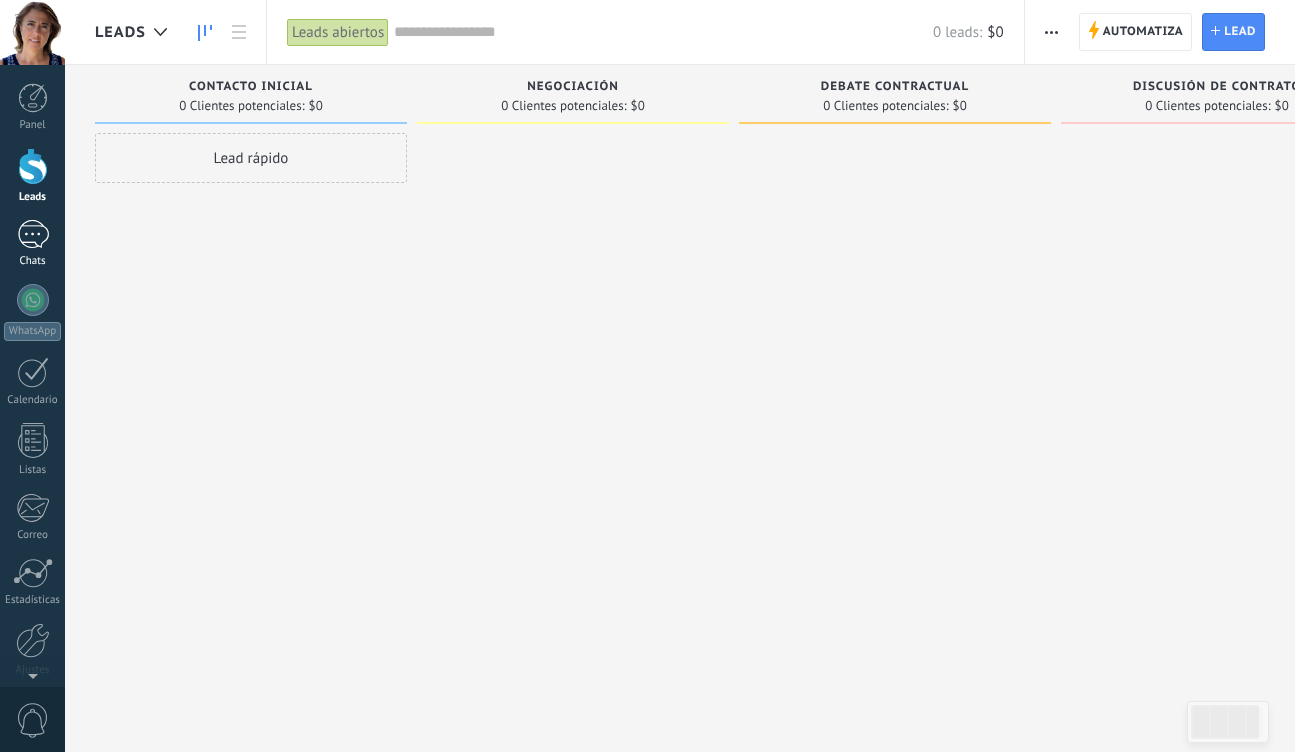 click on "Chats" at bounding box center [33, 261] 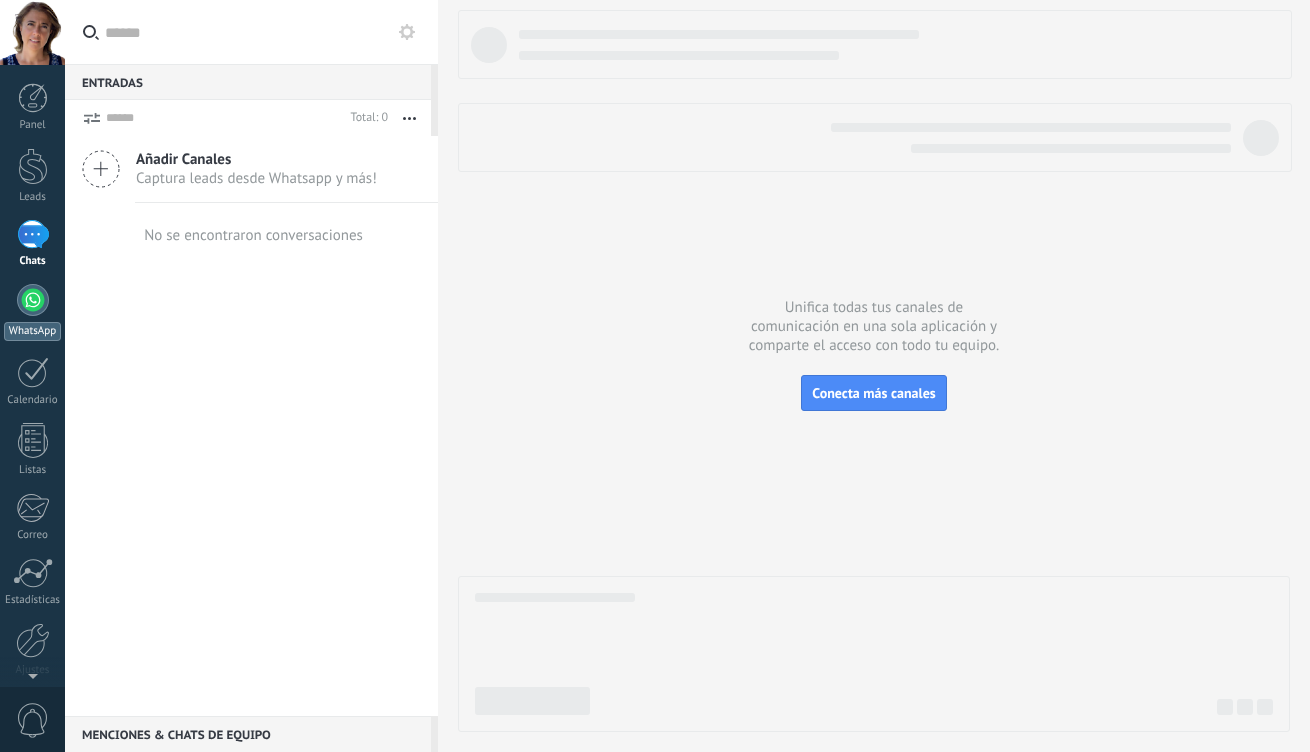 click on "WhatsApp" at bounding box center [32, 312] 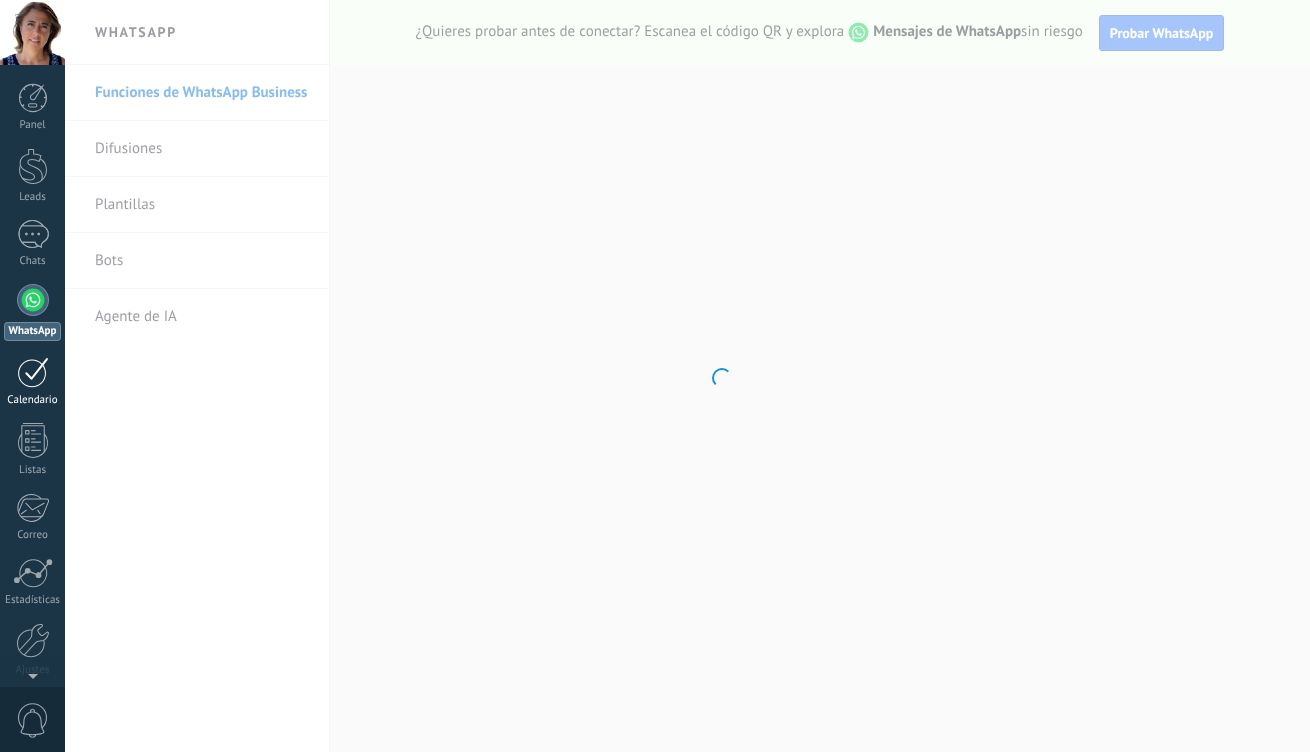 click on "Calendario" at bounding box center [32, 382] 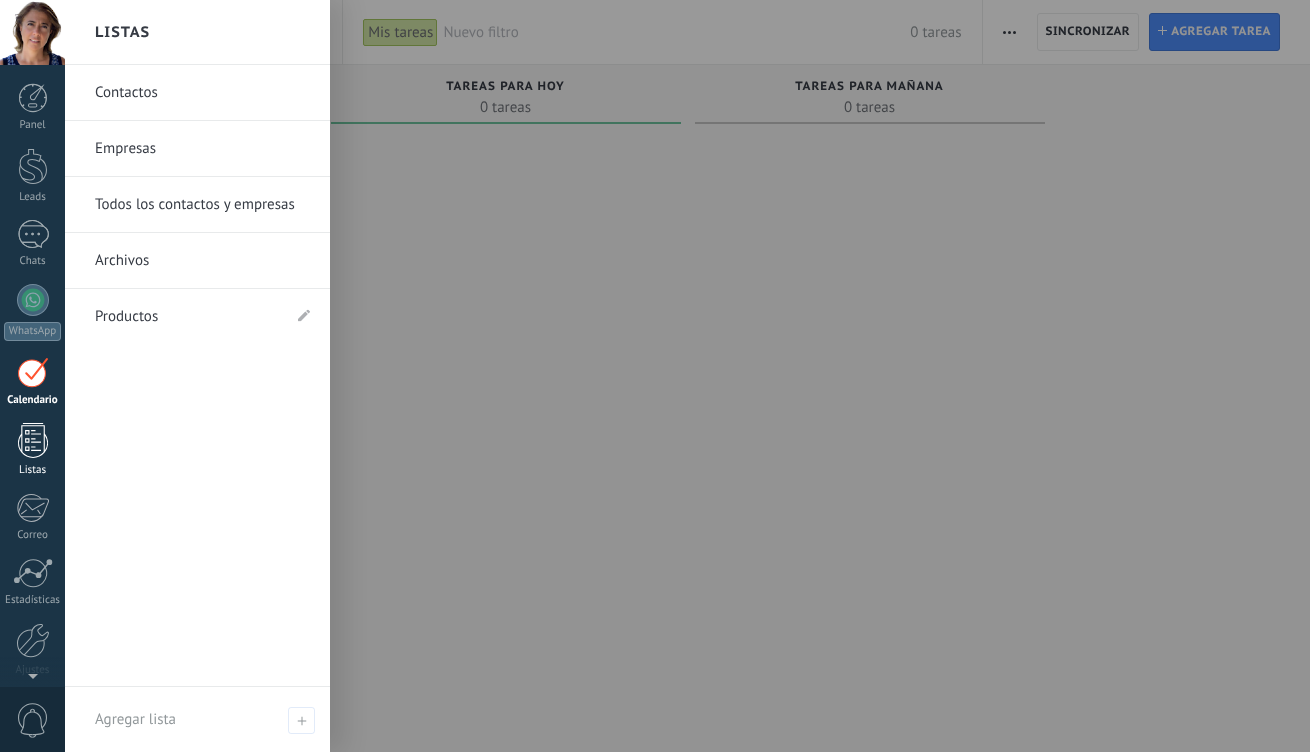 click at bounding box center [33, 440] 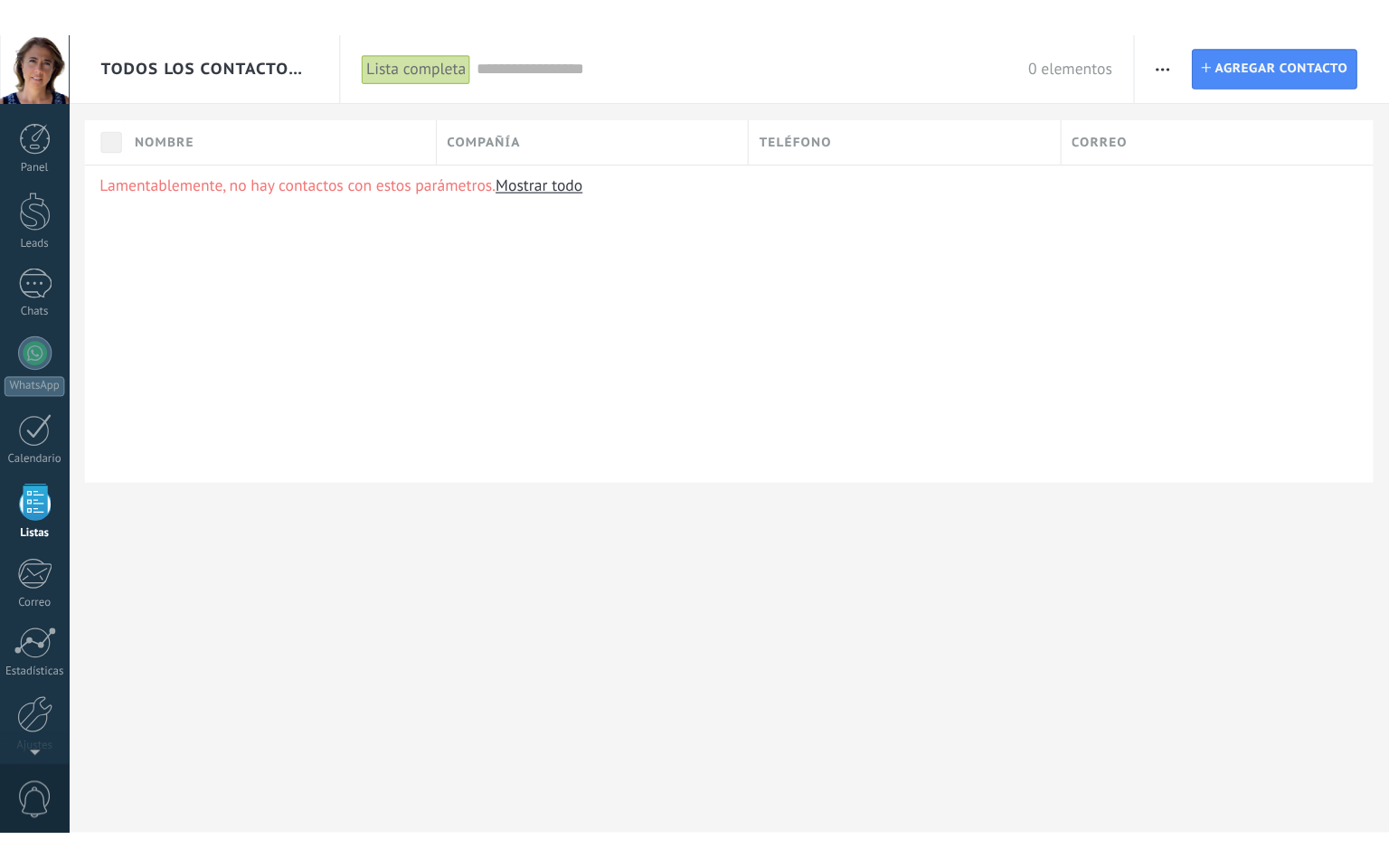 scroll, scrollTop: 72, scrollLeft: 0, axis: vertical 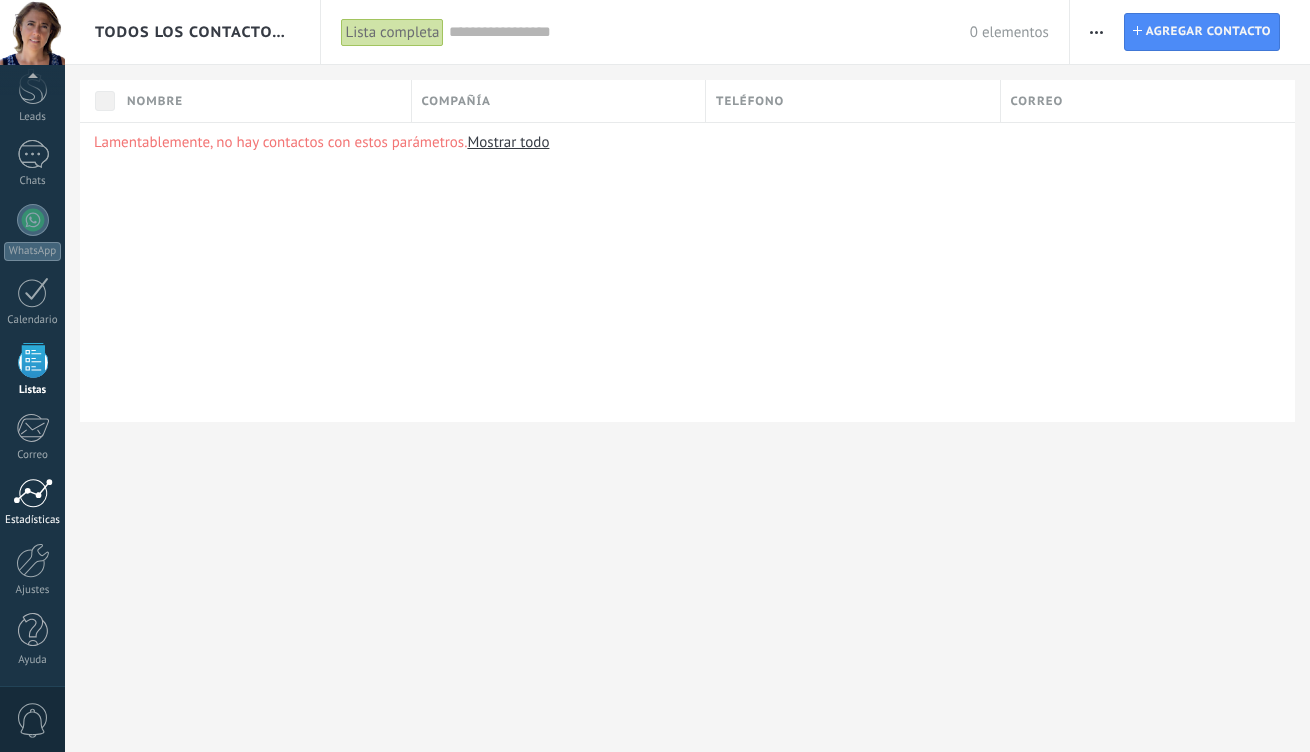 click at bounding box center (33, 493) 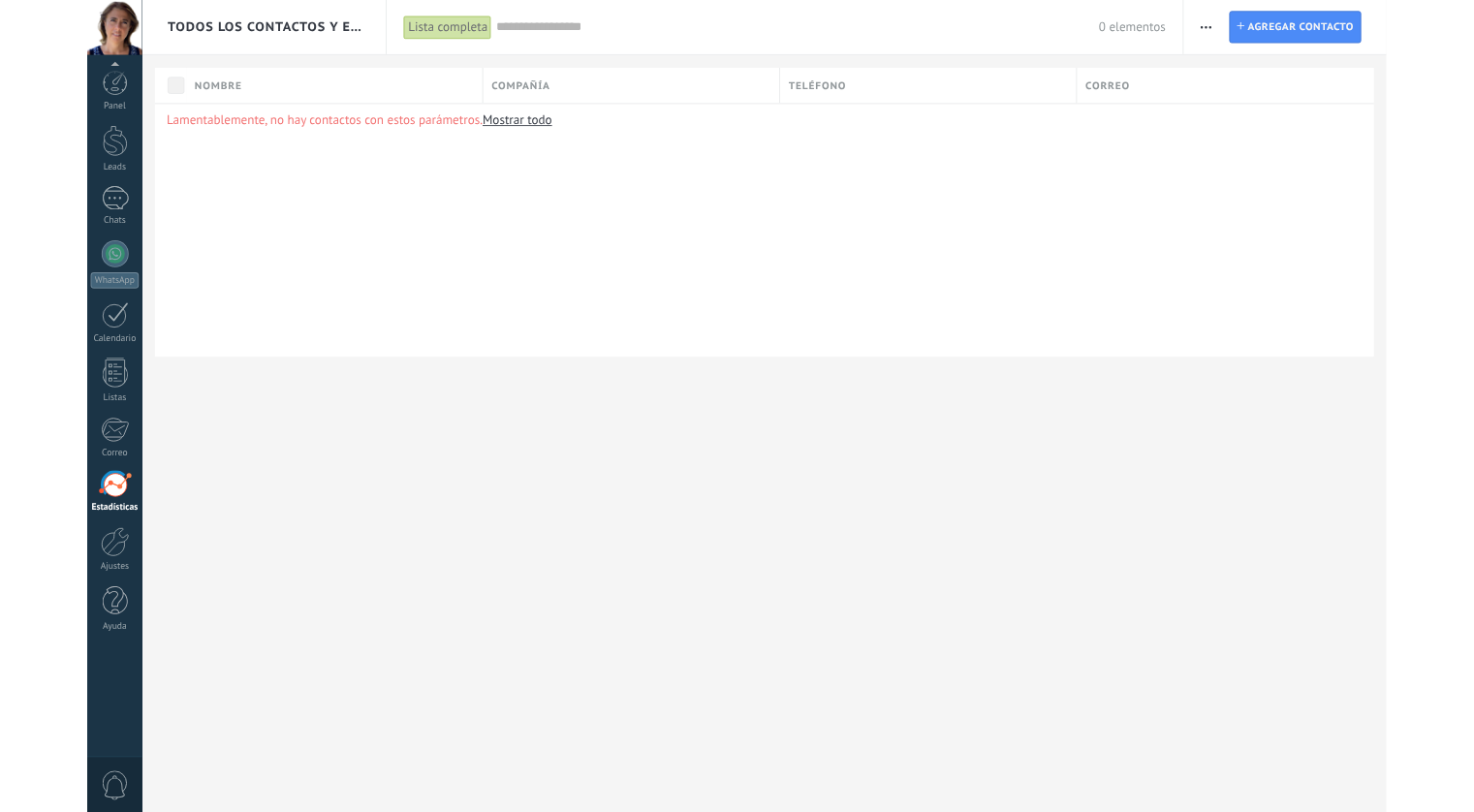 scroll, scrollTop: 0, scrollLeft: 0, axis: both 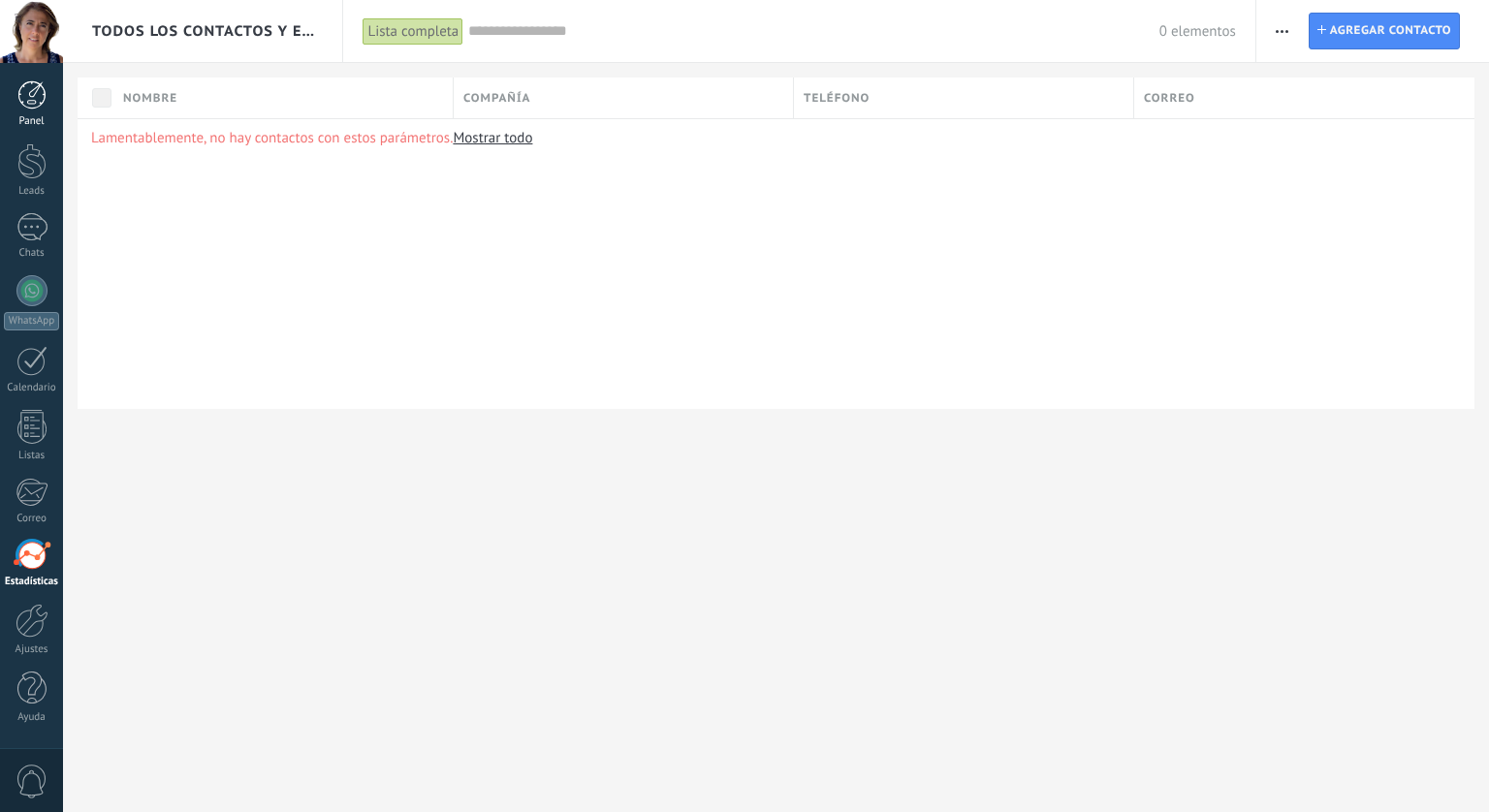 click at bounding box center (32, 95) 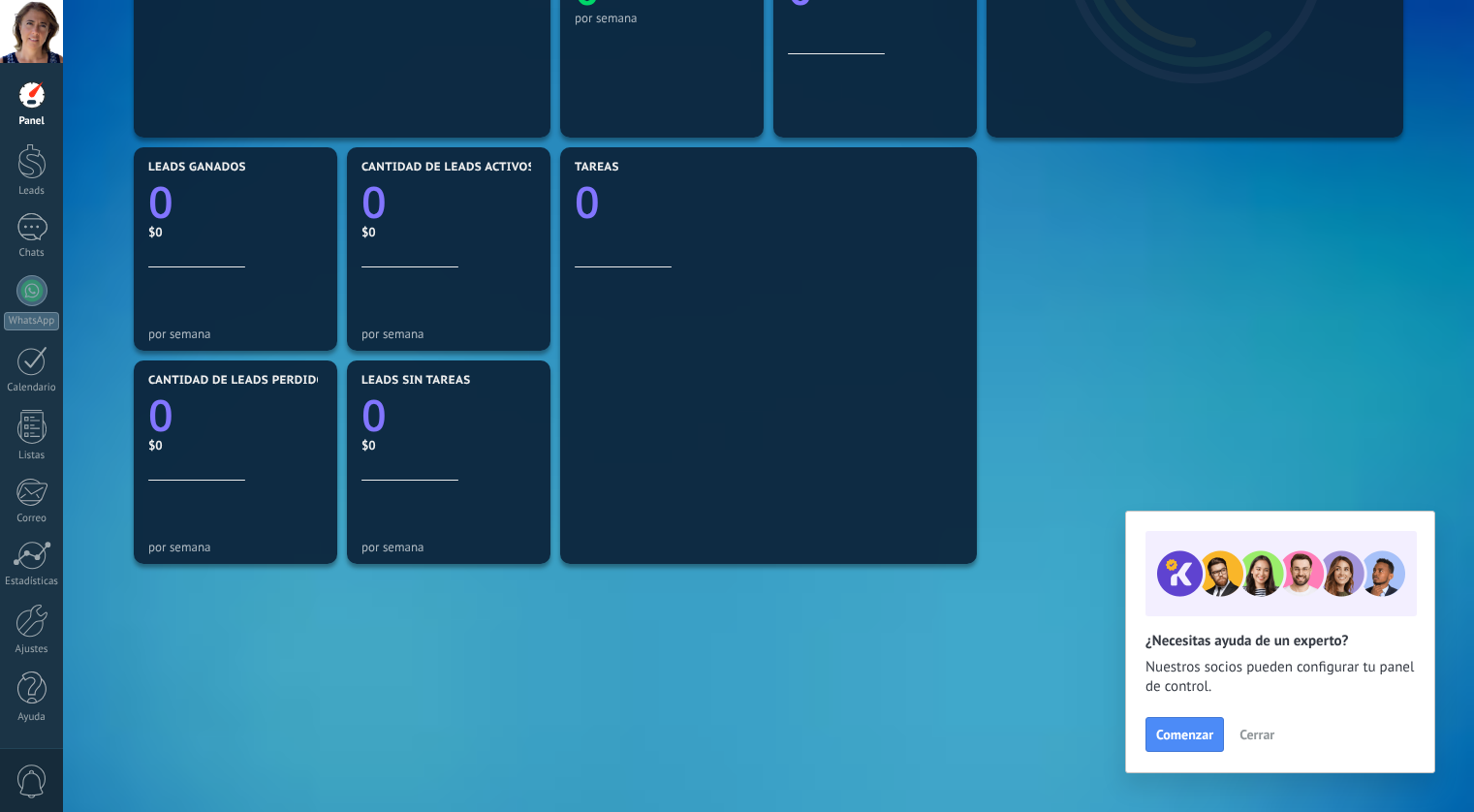 scroll, scrollTop: 533, scrollLeft: 0, axis: vertical 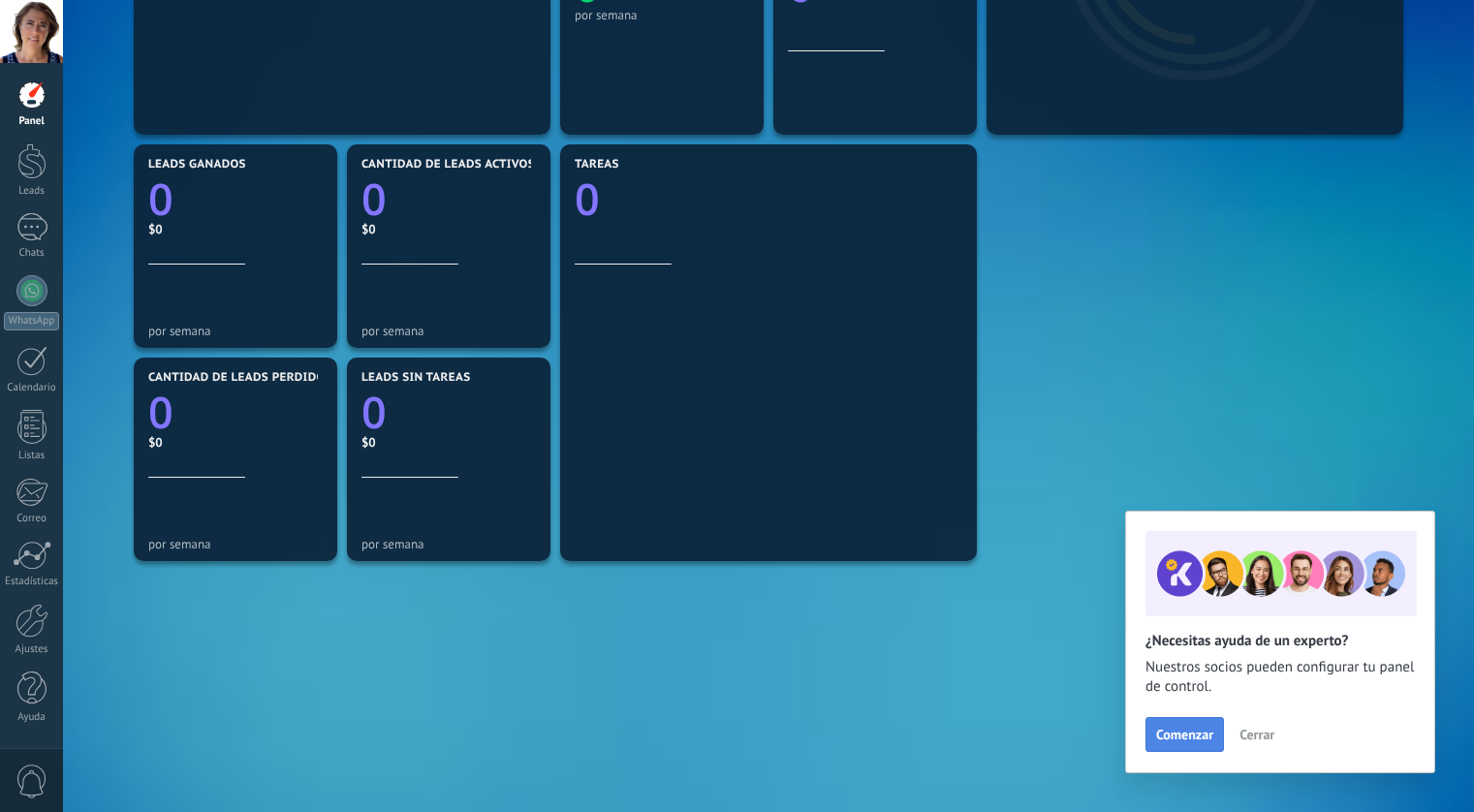 click on "Comenzar" at bounding box center [1184, 734] 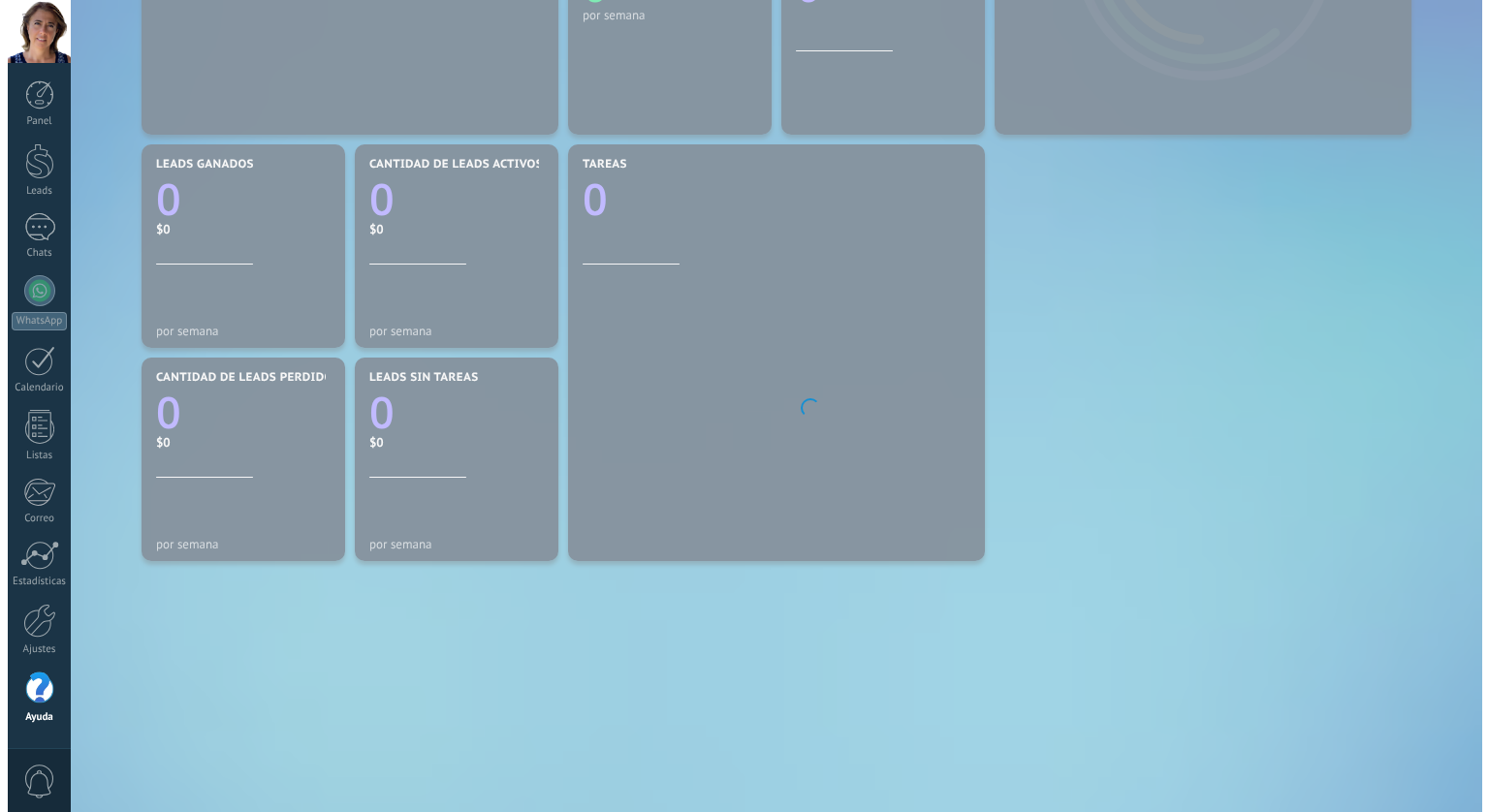 scroll, scrollTop: 0, scrollLeft: 0, axis: both 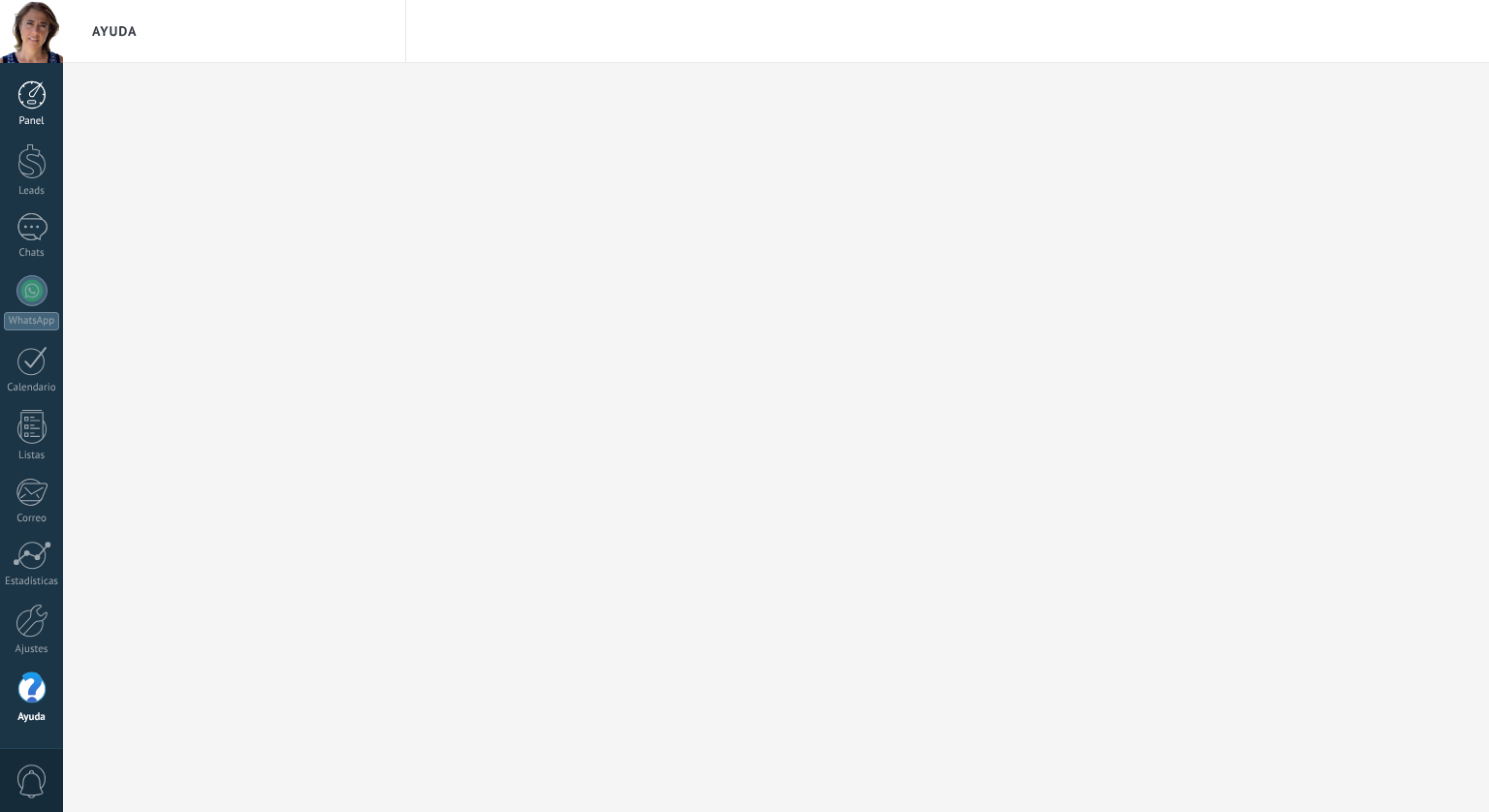 click at bounding box center [32, 95] 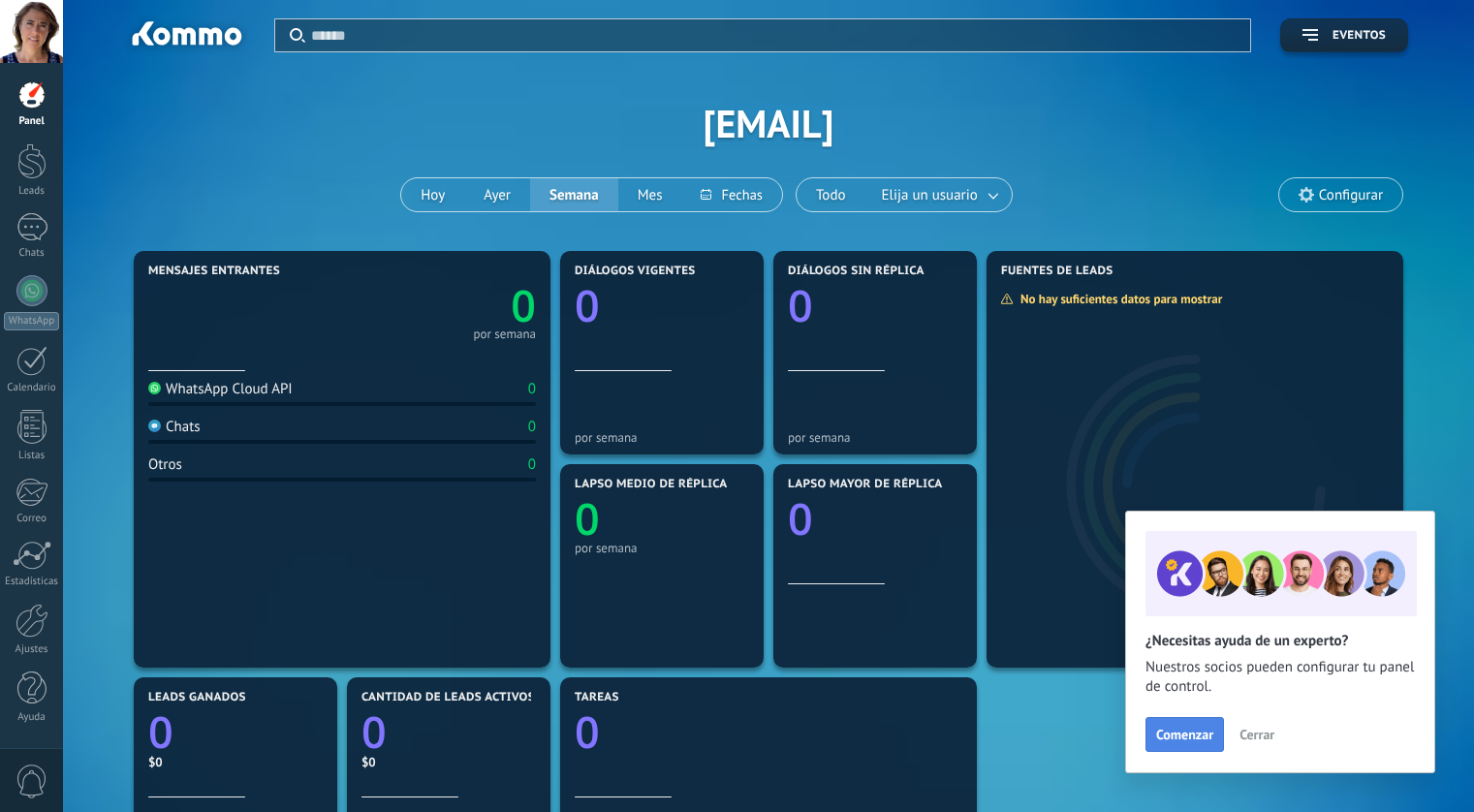click on "Comenzar" at bounding box center [1184, 734] 